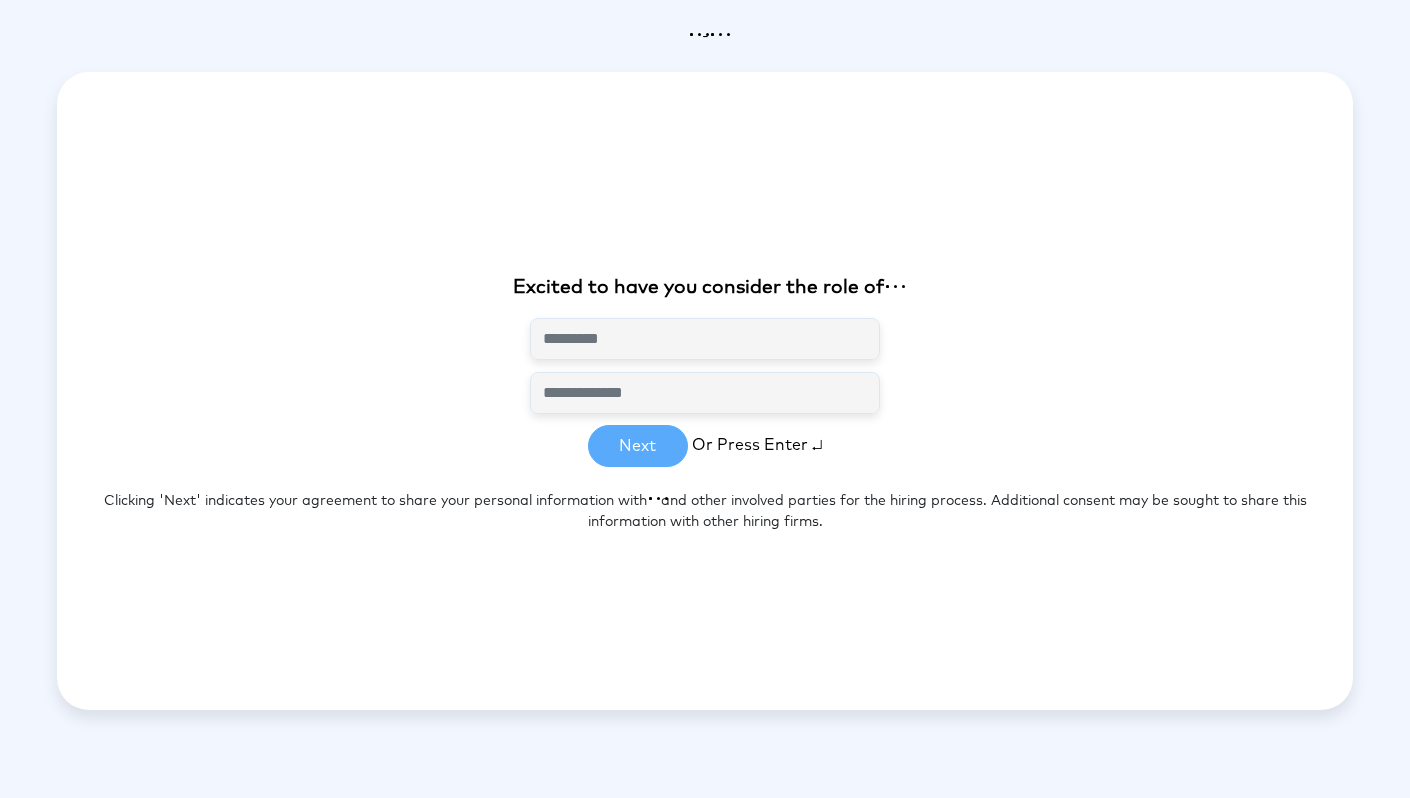 scroll, scrollTop: 0, scrollLeft: 0, axis: both 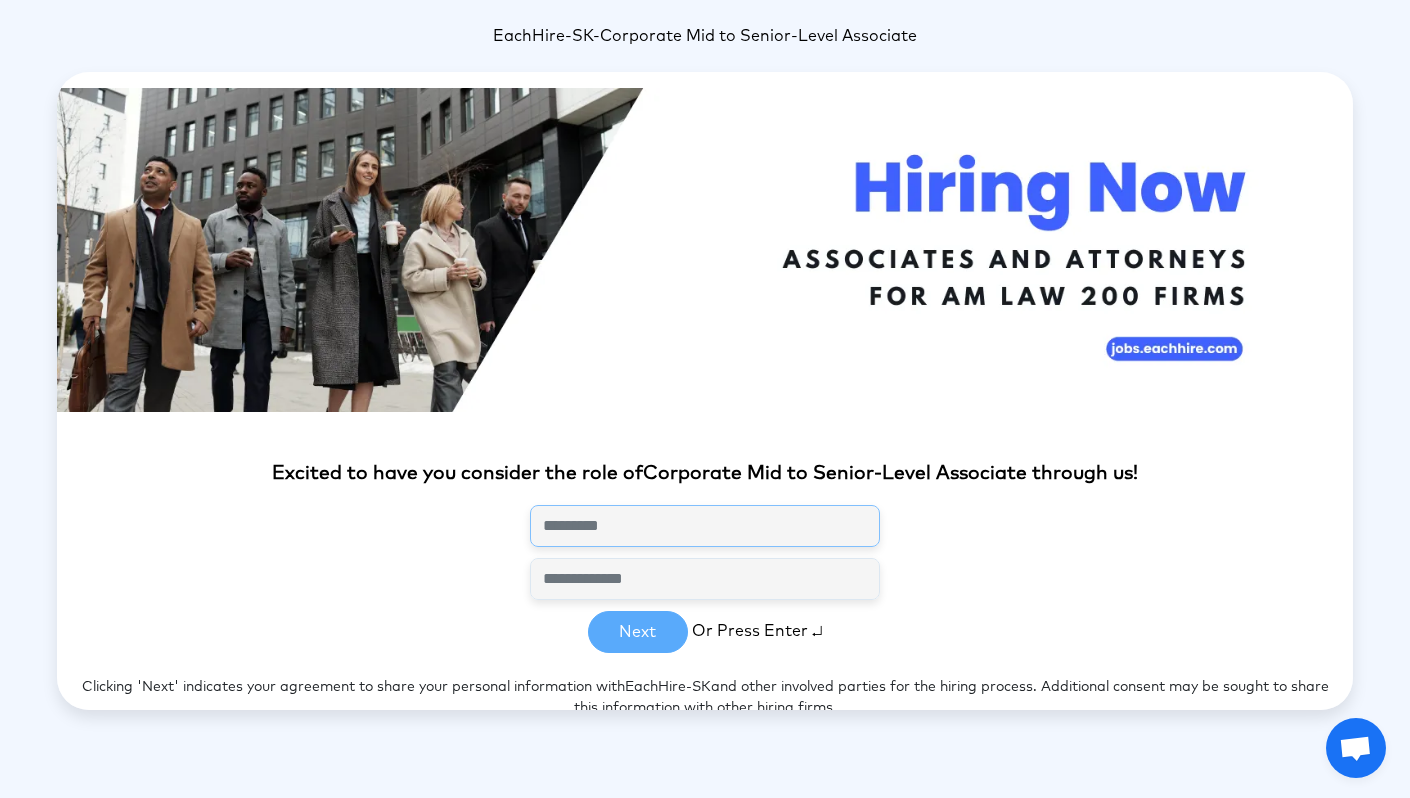 click at bounding box center (705, 526) 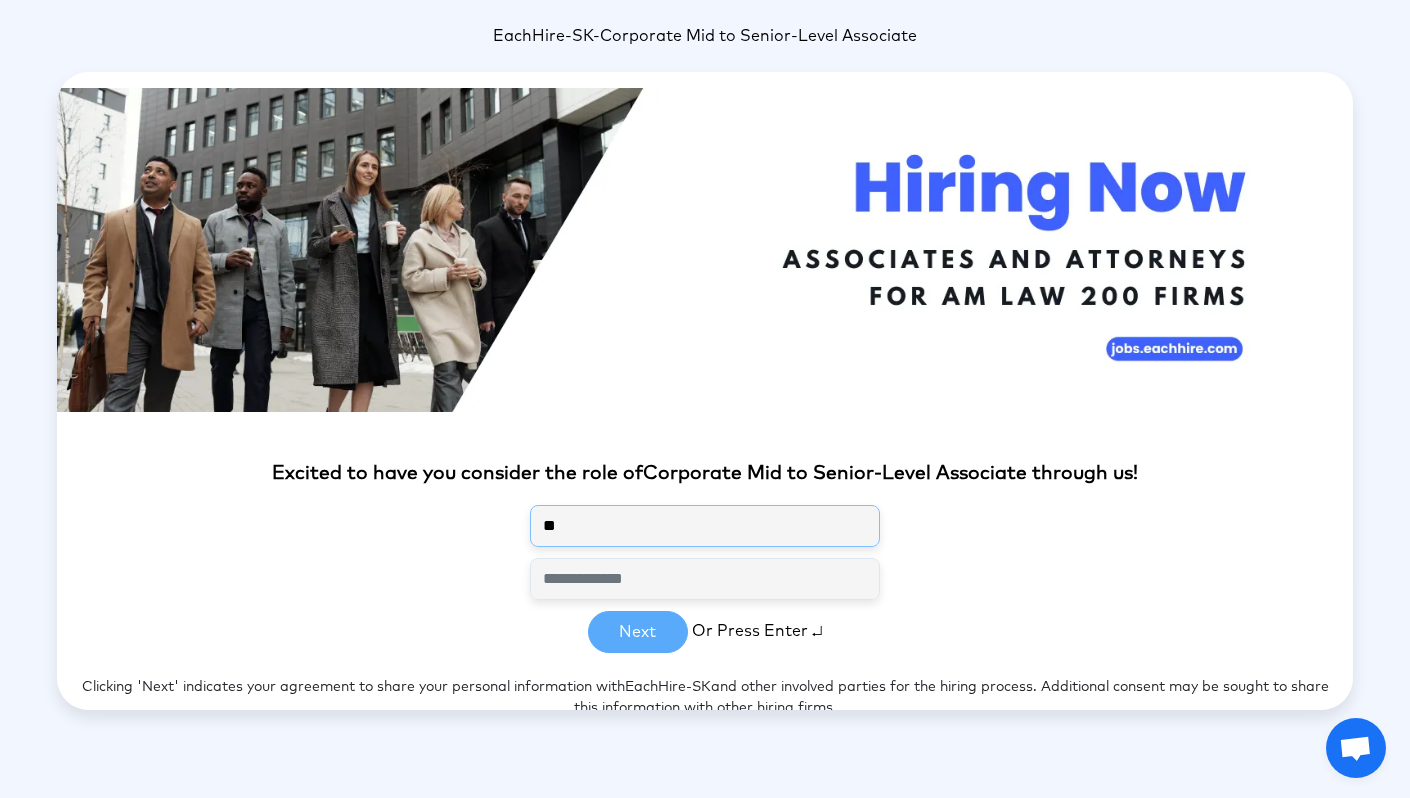type on "*" 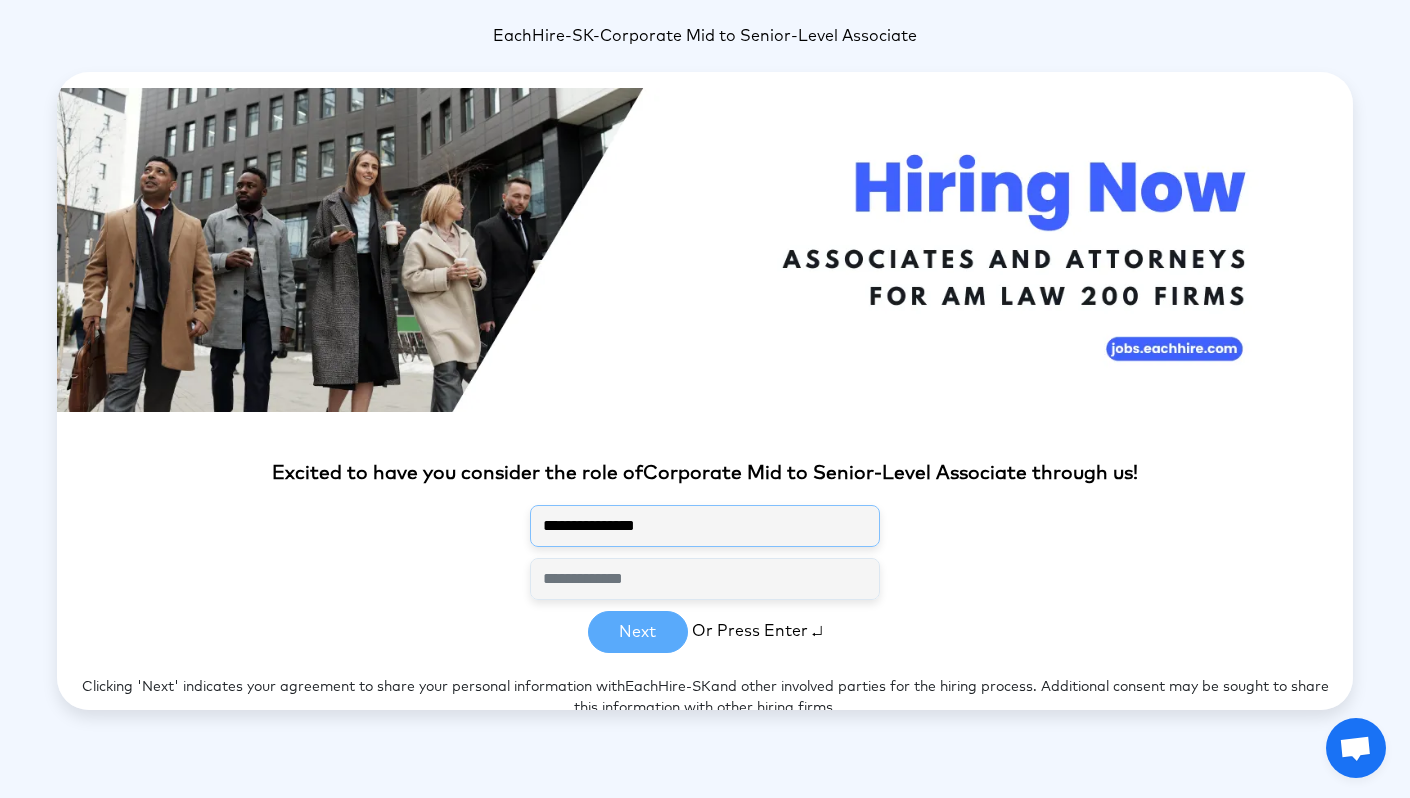 type on "**********" 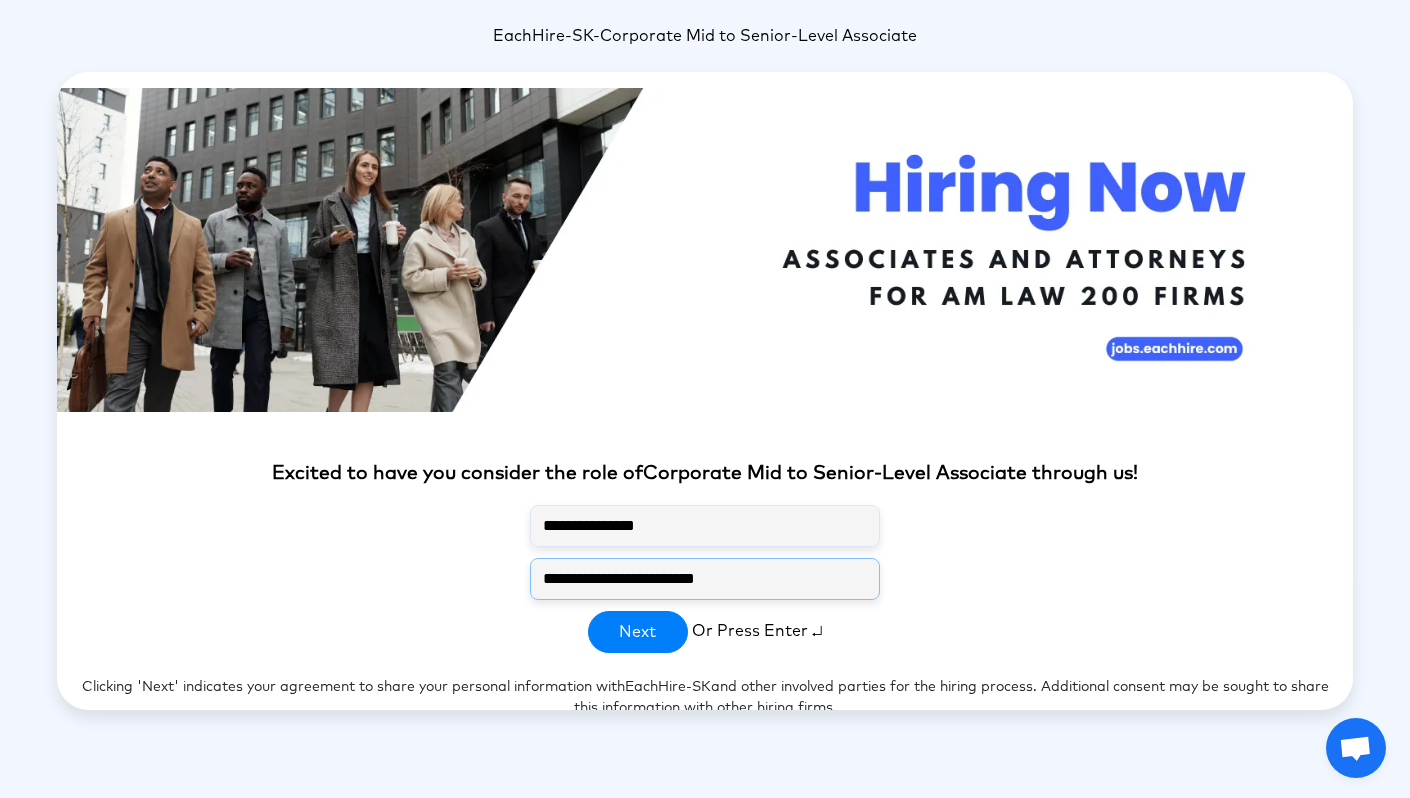 type on "**********" 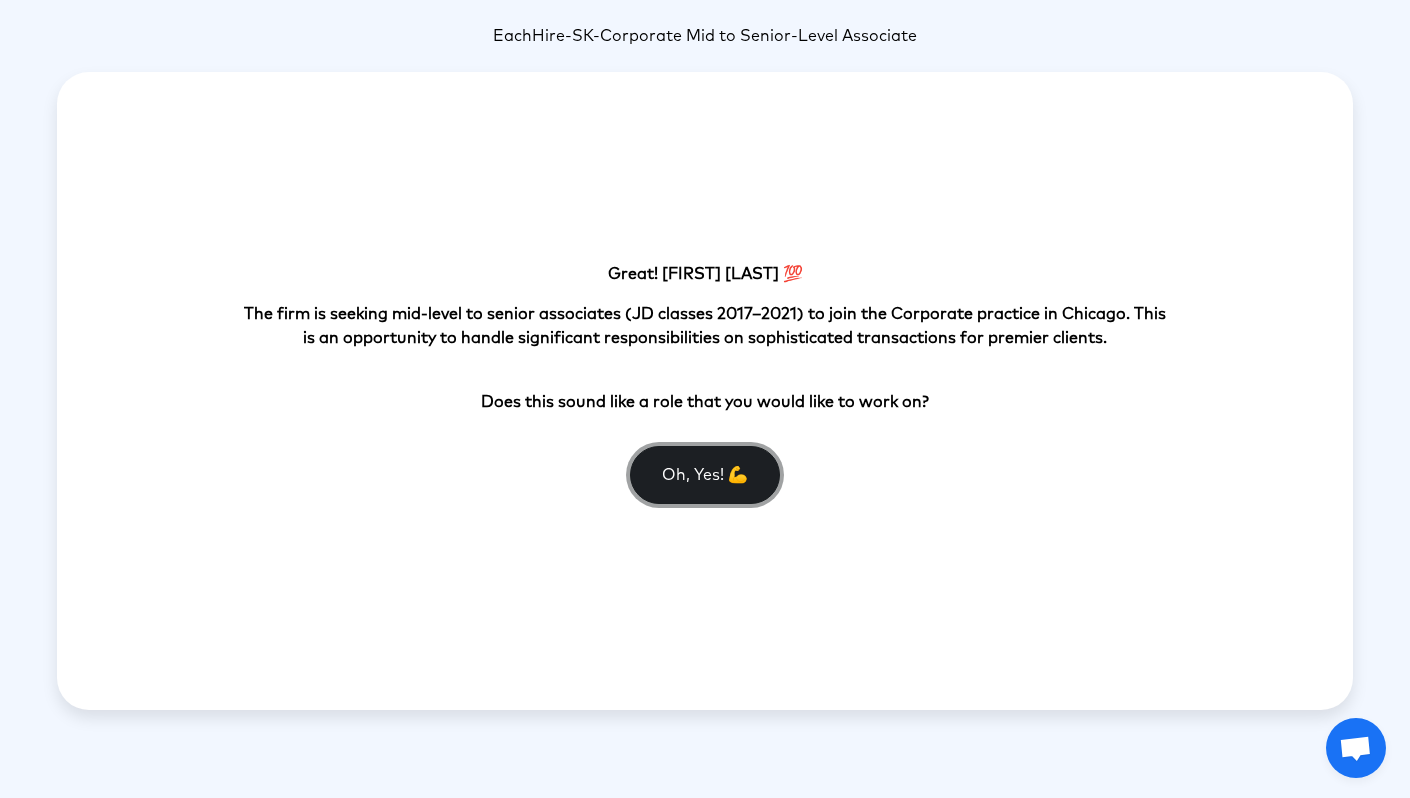 click on "Oh, Yes! 💪" at bounding box center [705, 475] 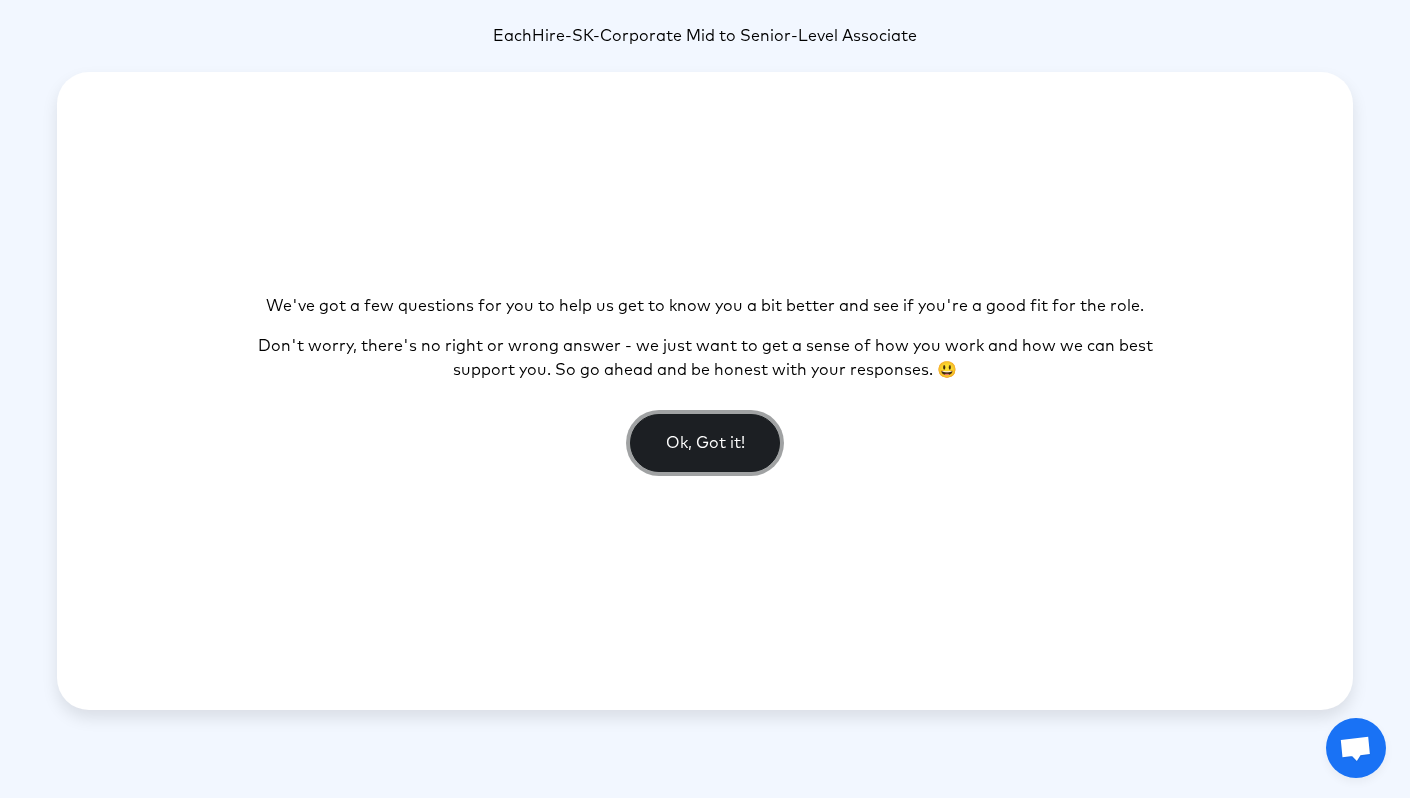 click on "Ok, Got it!" at bounding box center [705, 443] 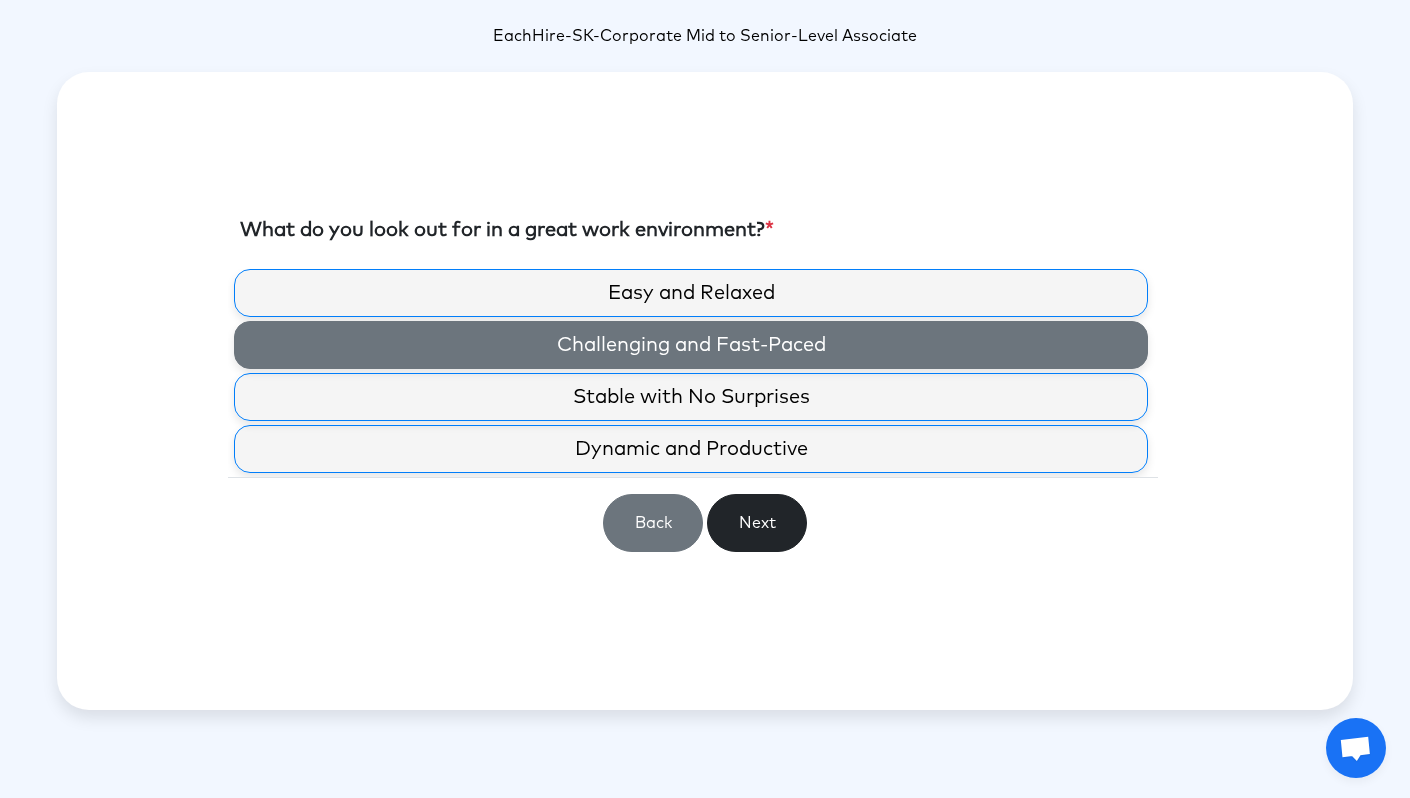 click on "Challenging and Fast-Paced" at bounding box center (691, 345) 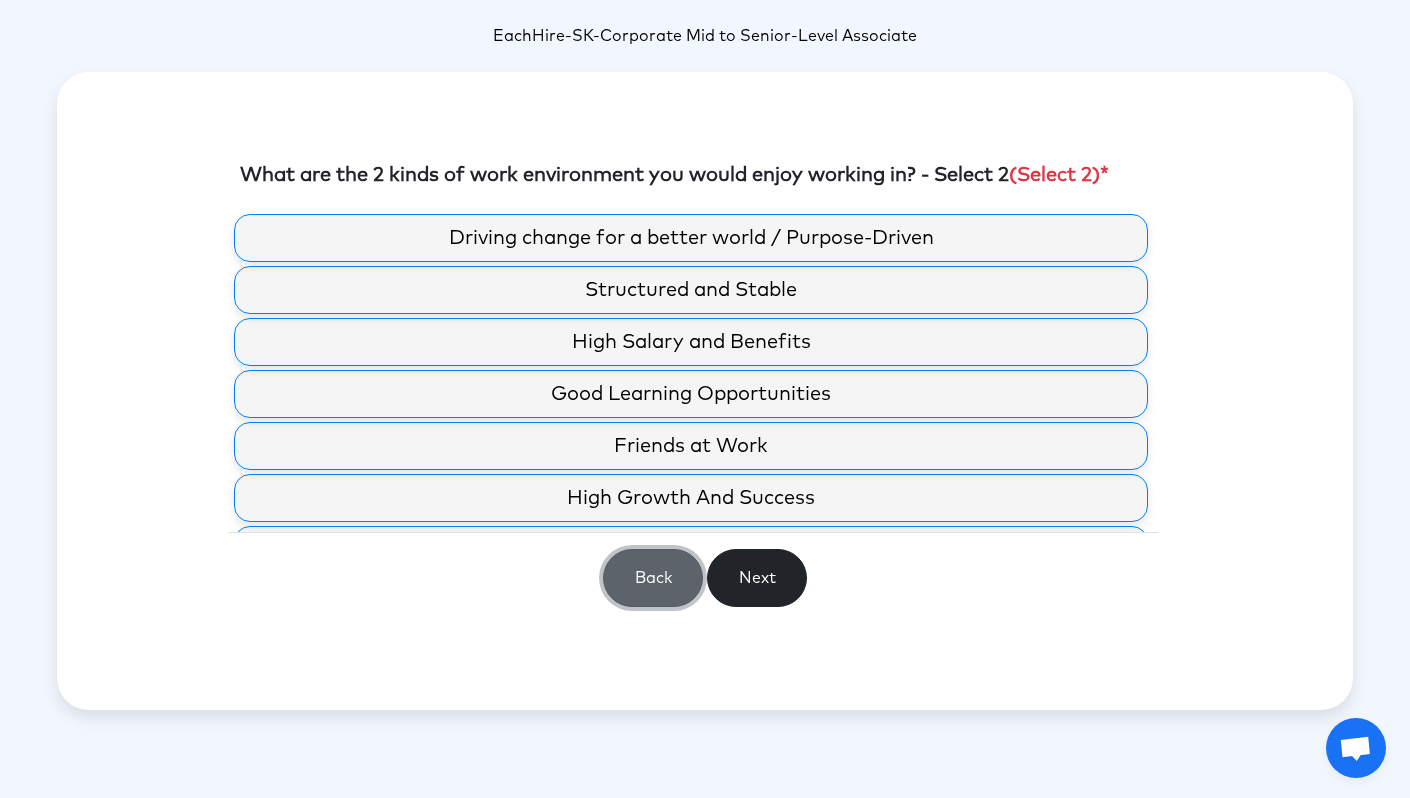 click on "Back" at bounding box center [653, 578] 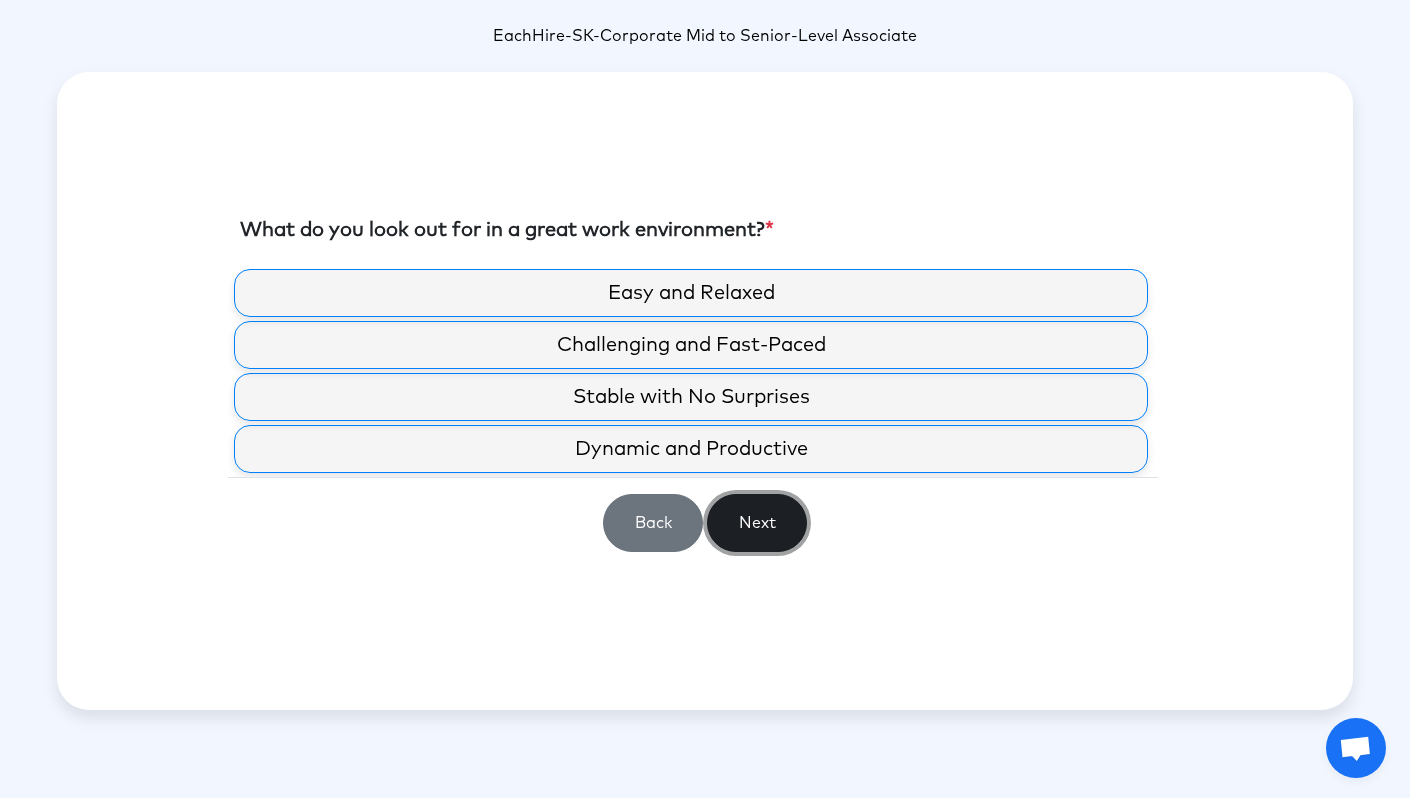 click on "Next" at bounding box center [757, 523] 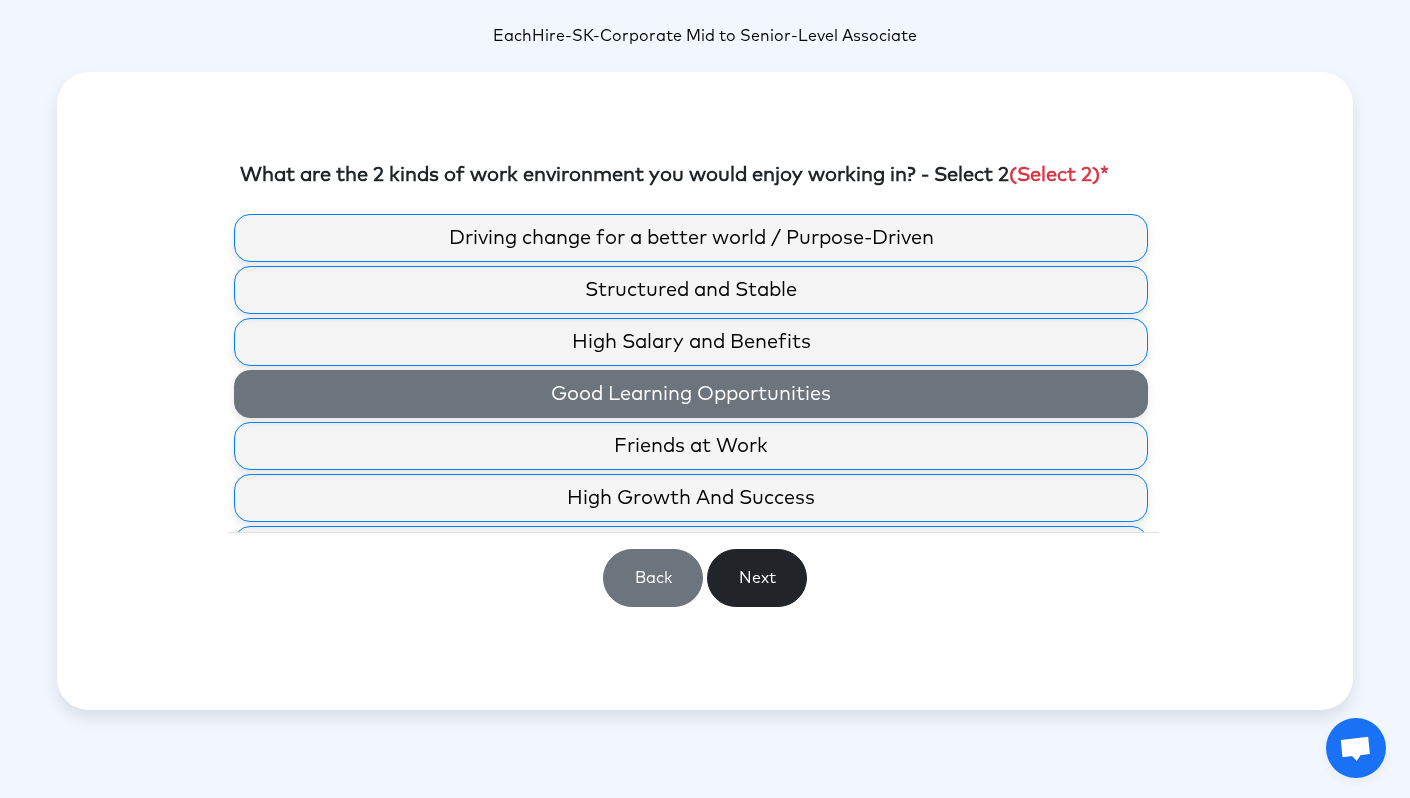 click on "Good Learning Opportunities" at bounding box center [691, 394] 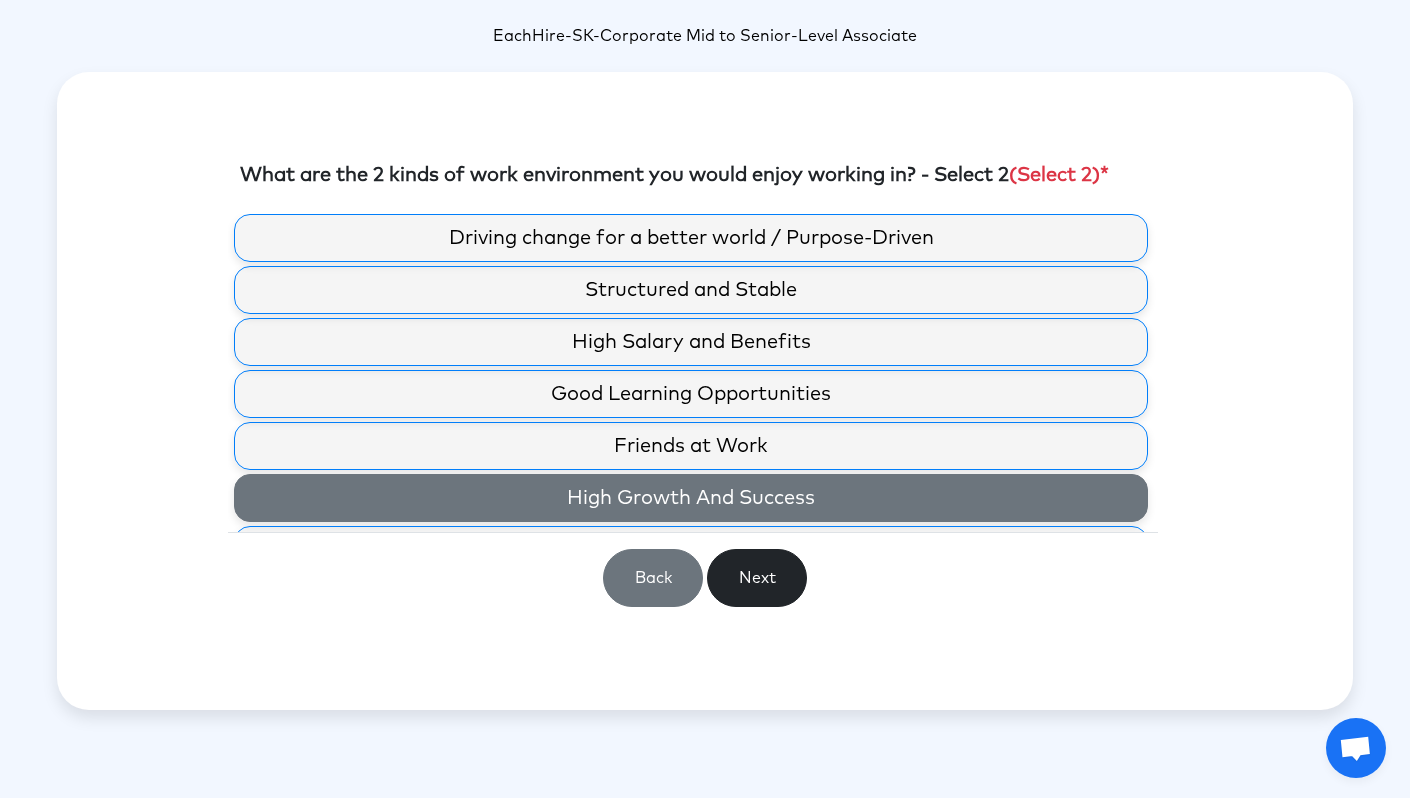 scroll, scrollTop: 97, scrollLeft: 0, axis: vertical 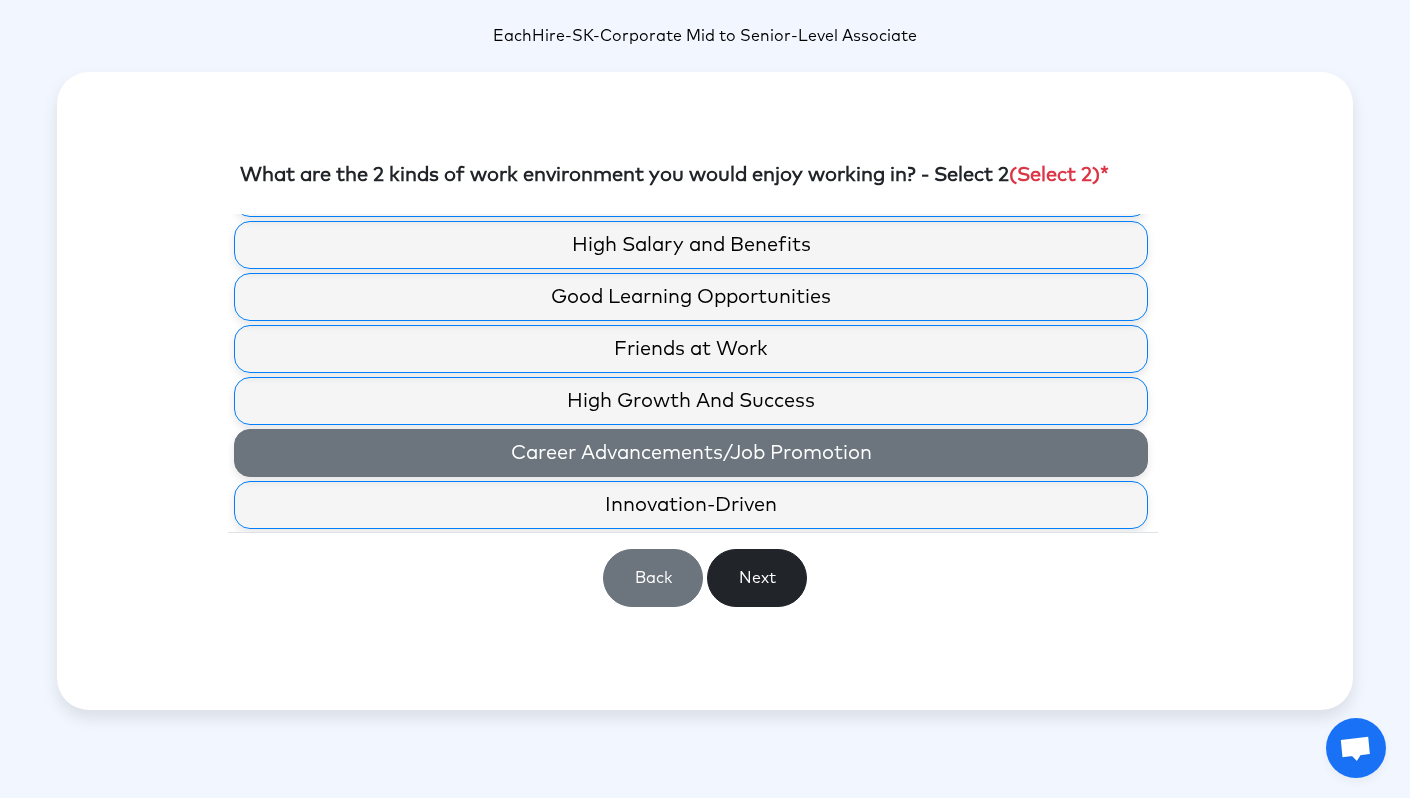 click on "Career Advancements/Job Promotion" at bounding box center [691, 453] 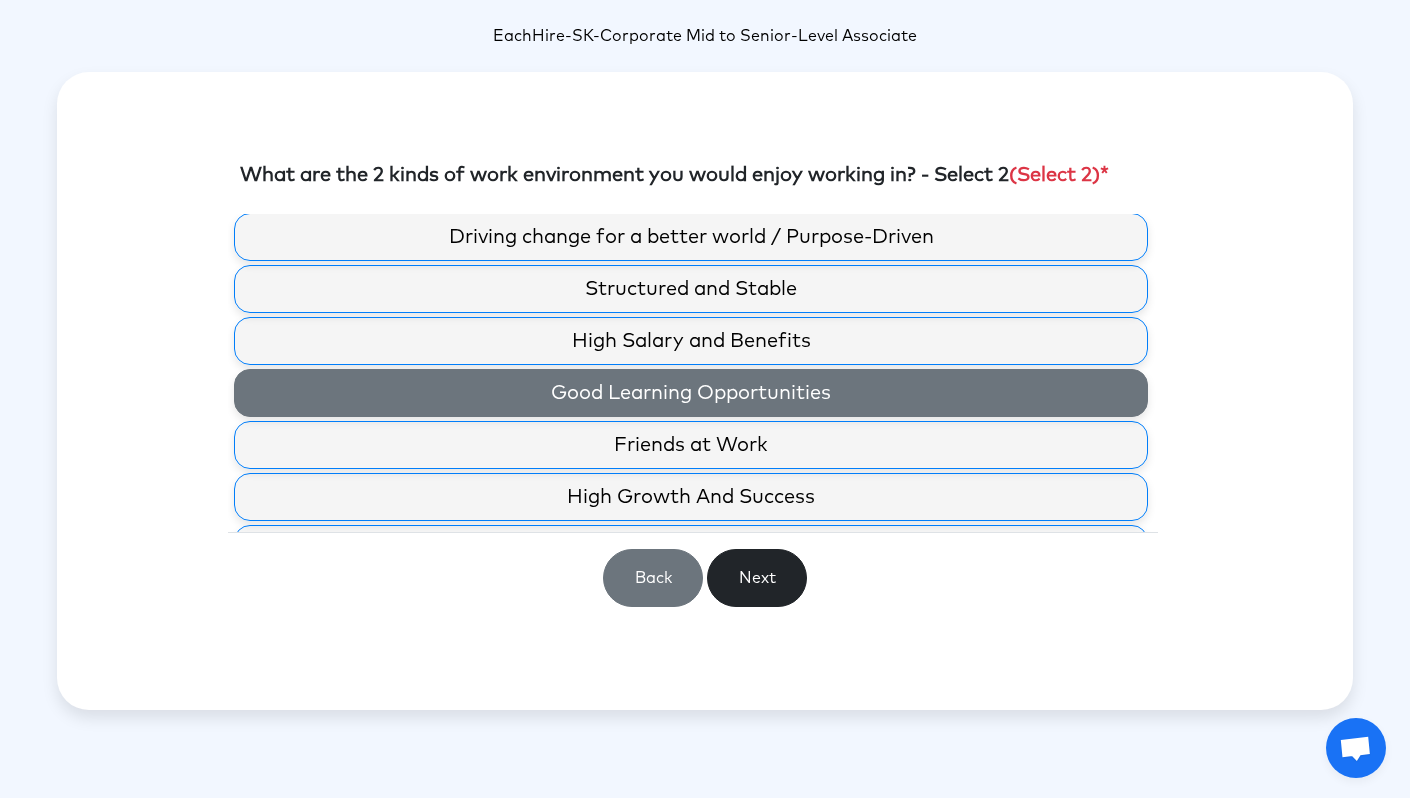 scroll, scrollTop: 97, scrollLeft: 0, axis: vertical 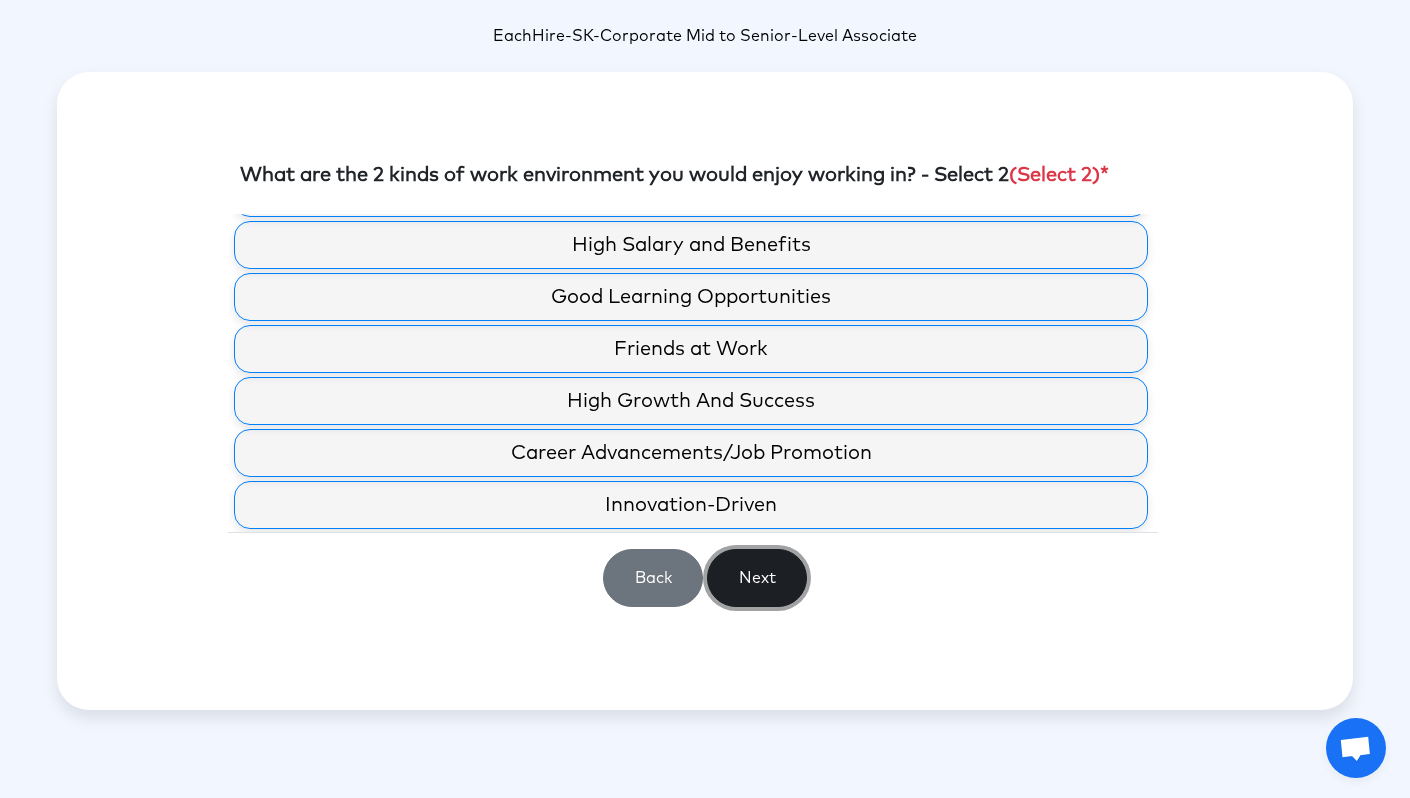 click on "Next" at bounding box center [757, 578] 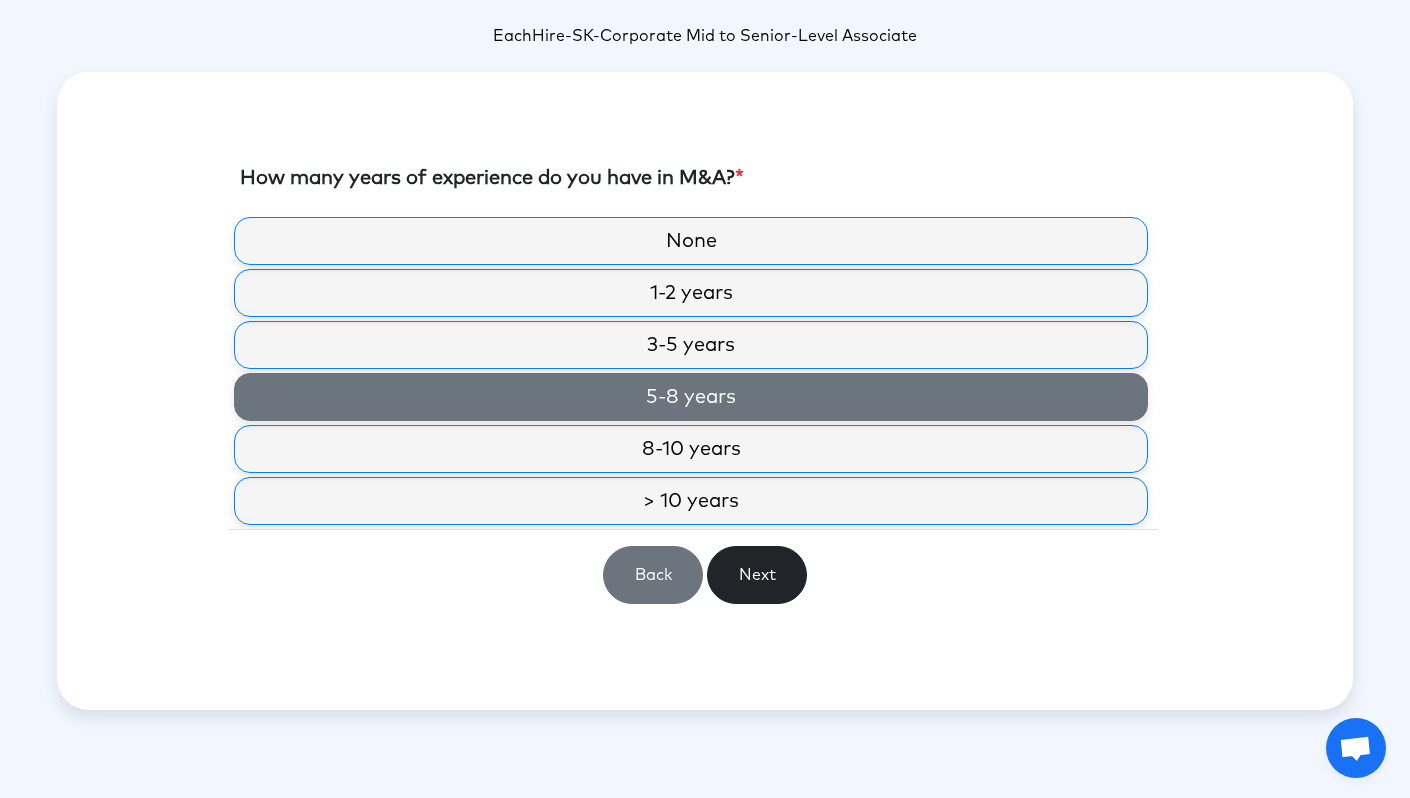 click on "5-8 years" at bounding box center (691, 397) 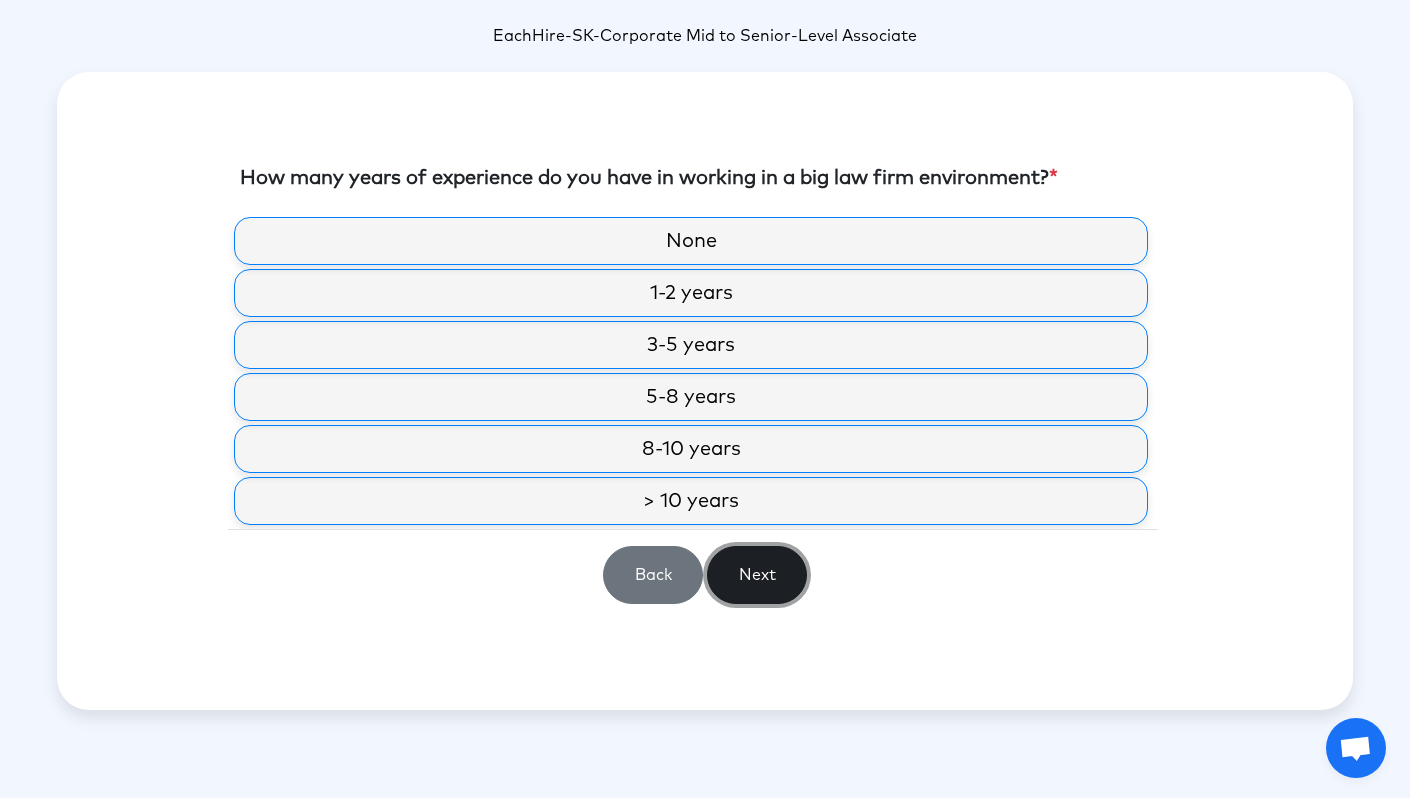click on "Next" at bounding box center [757, 575] 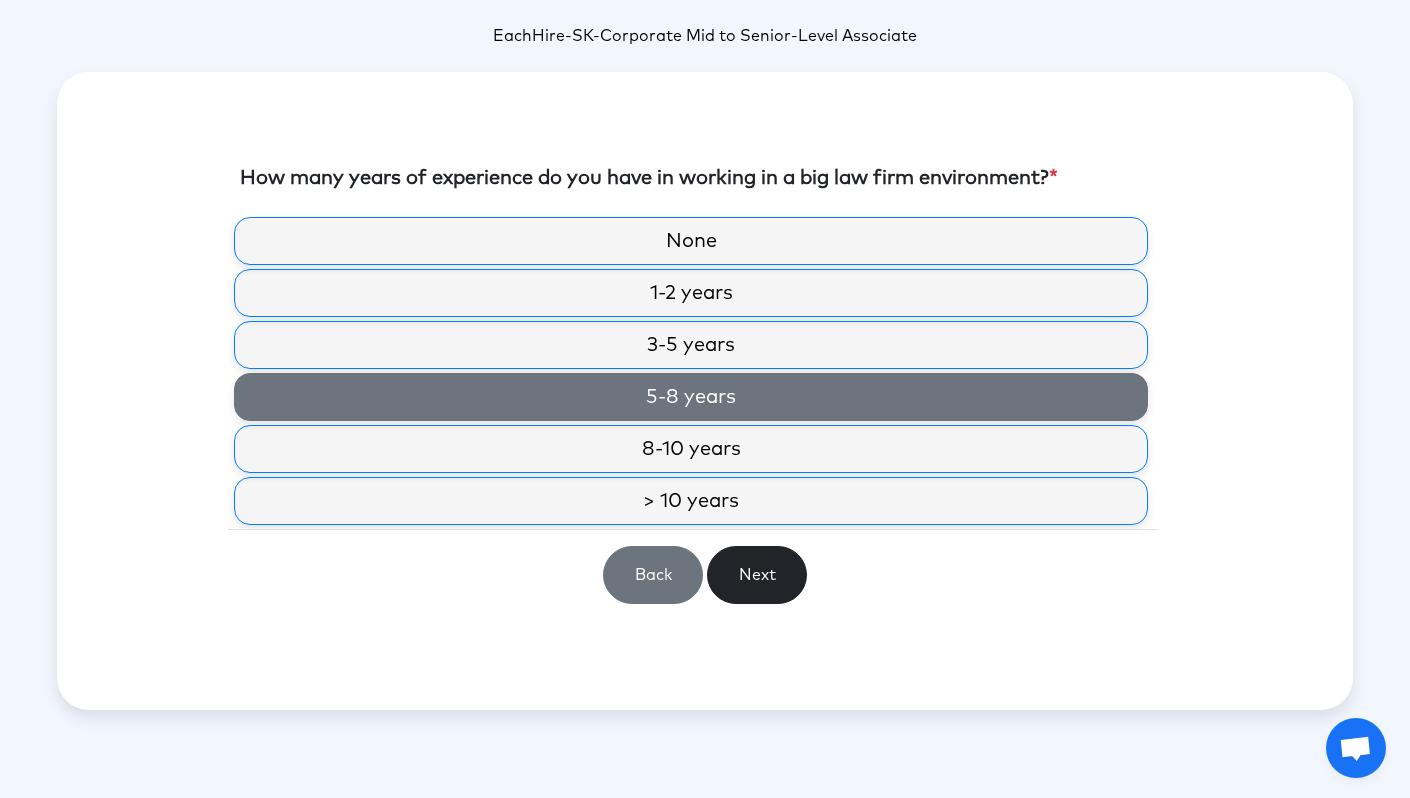 click on "5-8 years" at bounding box center [691, 397] 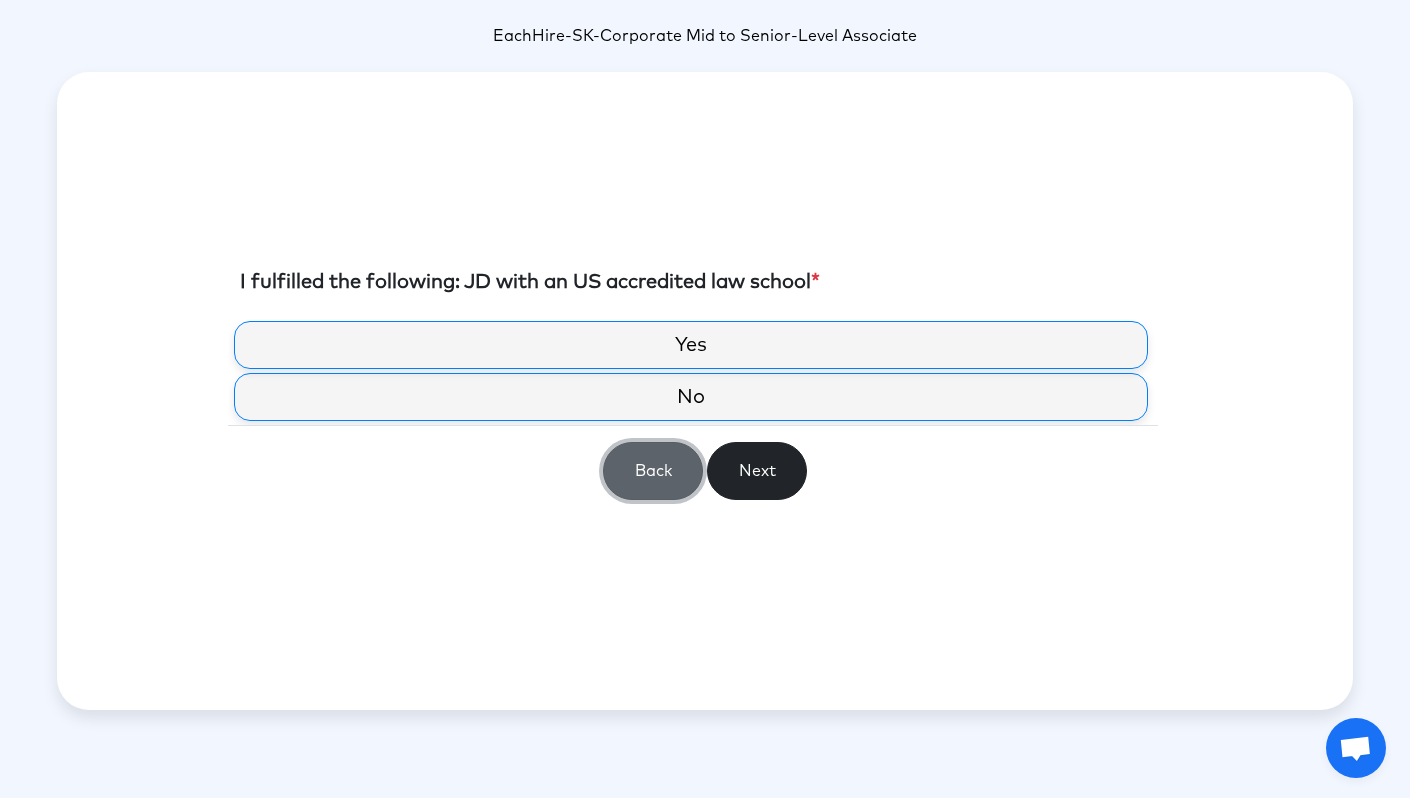 click on "Back" at bounding box center [653, 471] 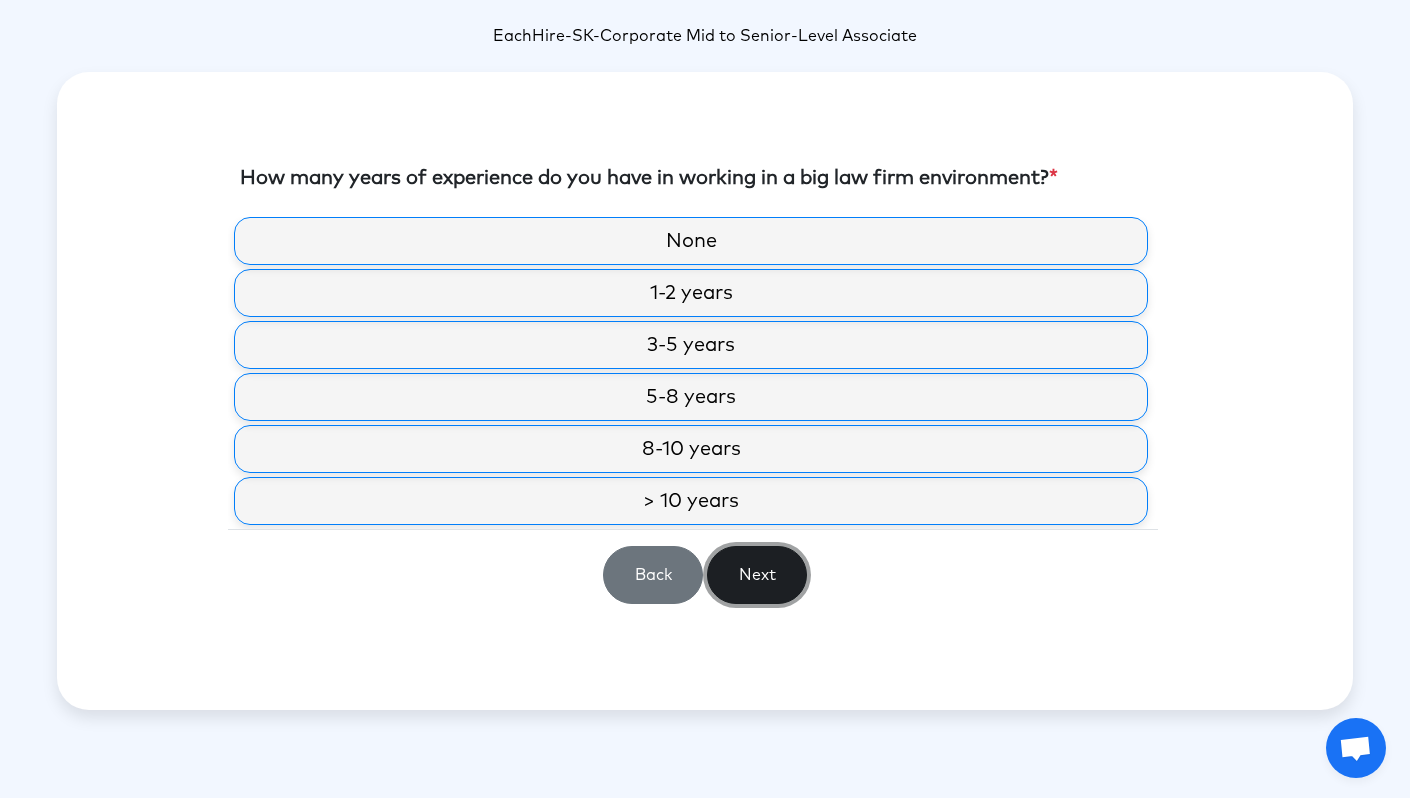 click on "Next" at bounding box center [757, 575] 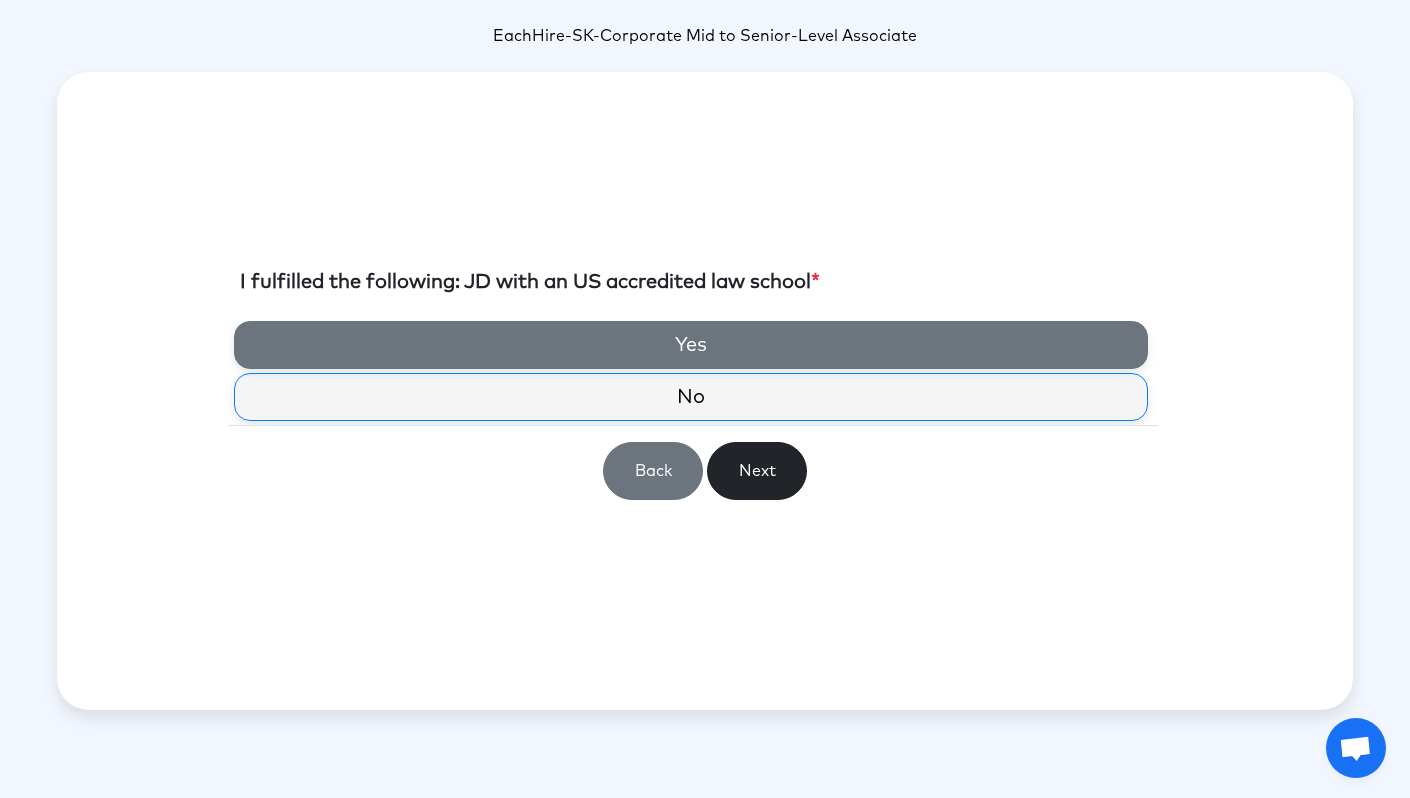 click on "Yes" at bounding box center [691, 345] 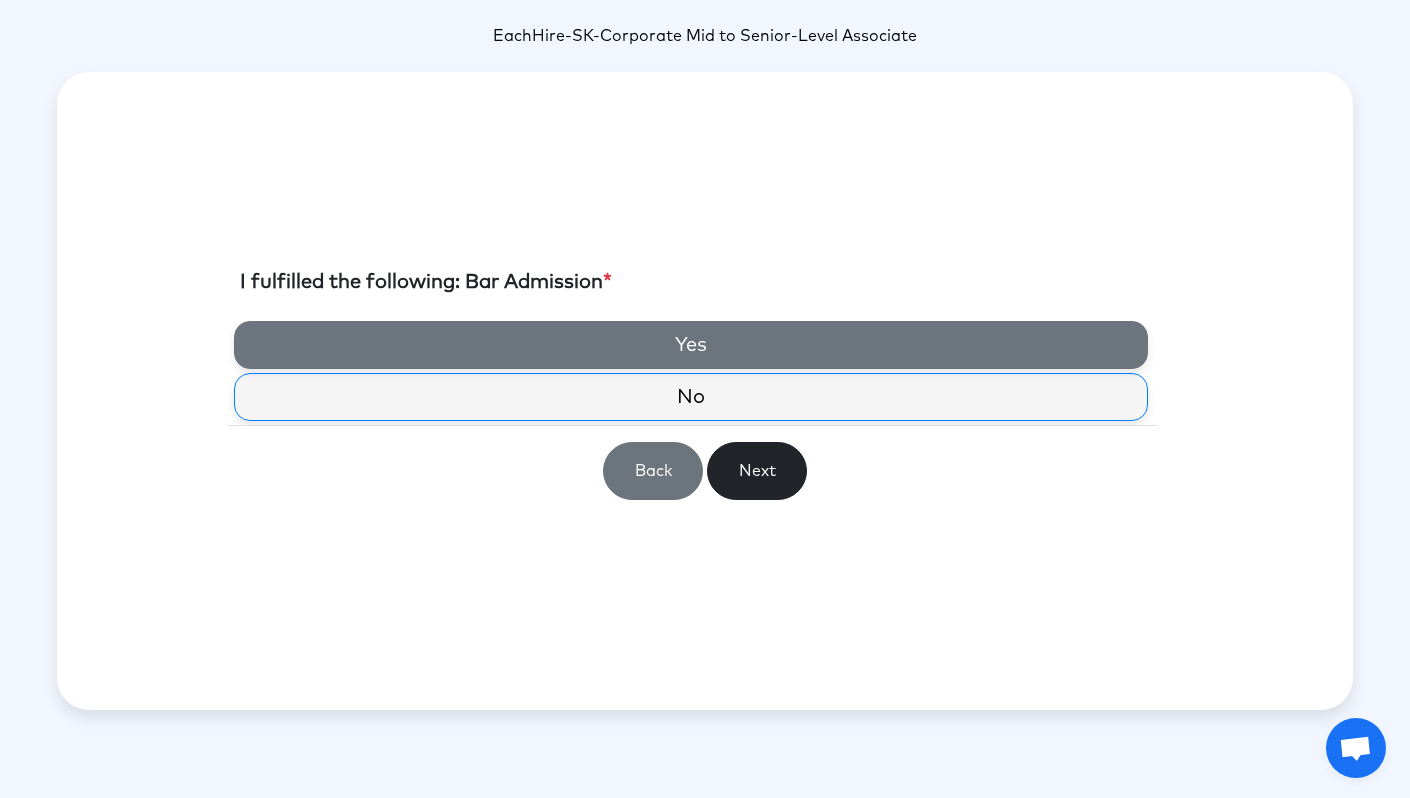 click on "Yes" at bounding box center [691, 345] 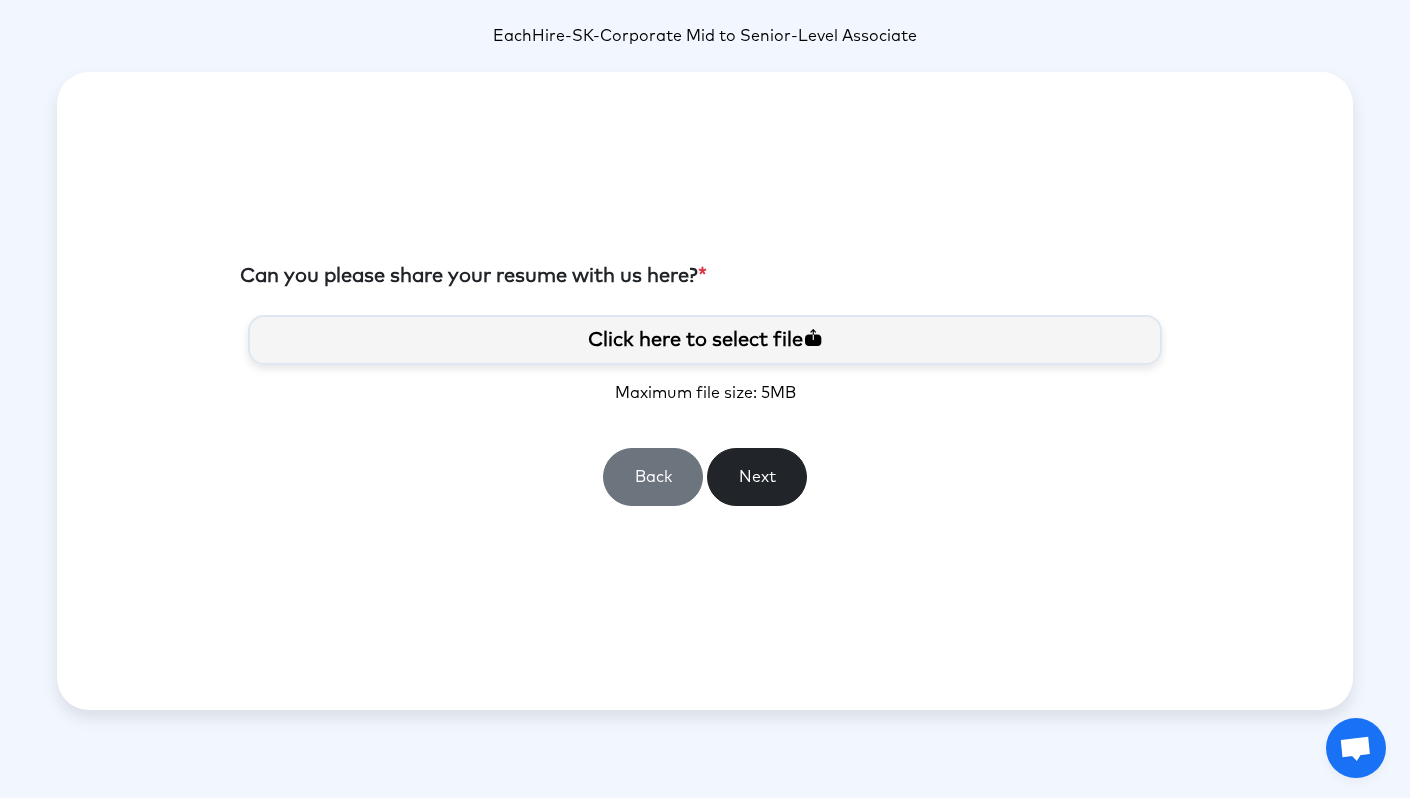 click on "Click here to select file" at bounding box center [705, 340] 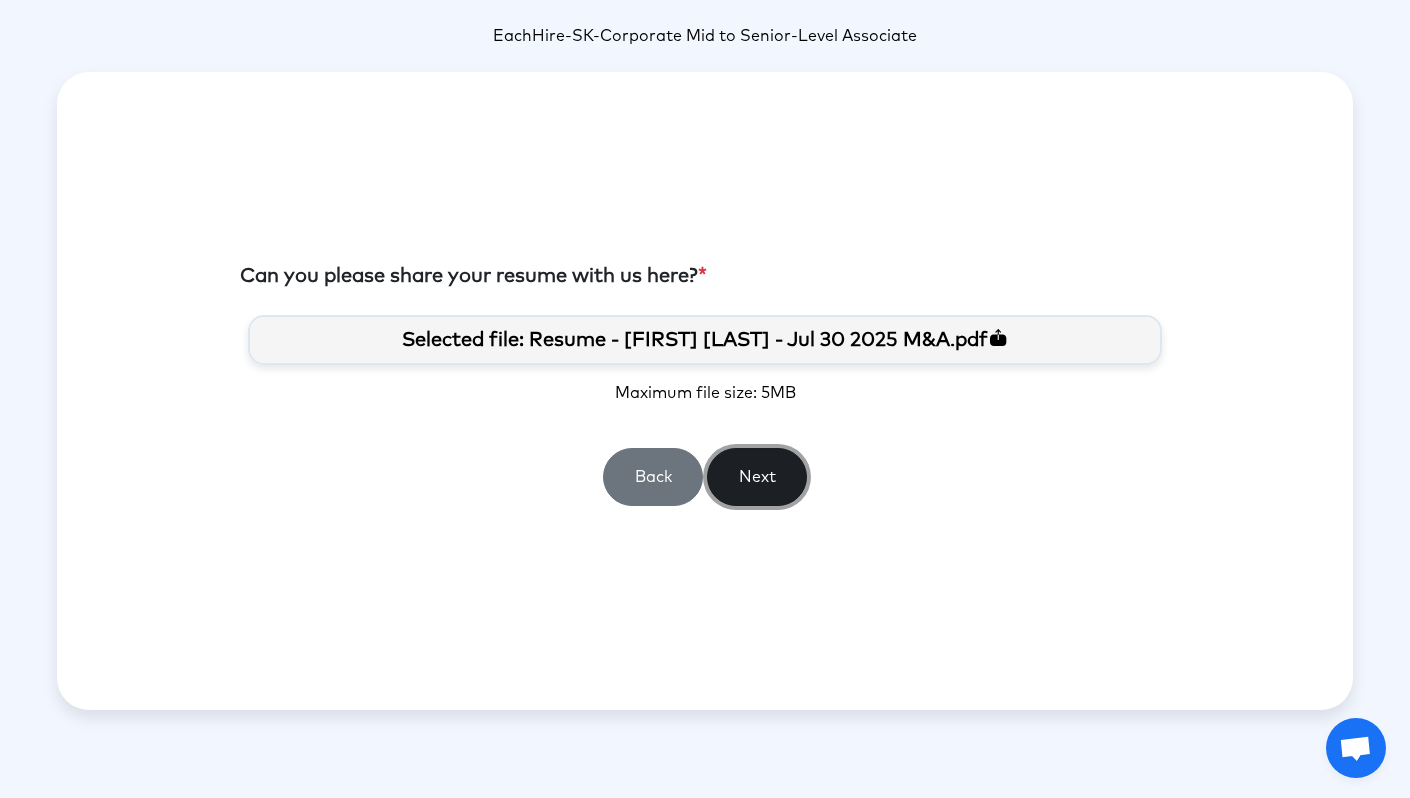 click on "Next" at bounding box center (757, 477) 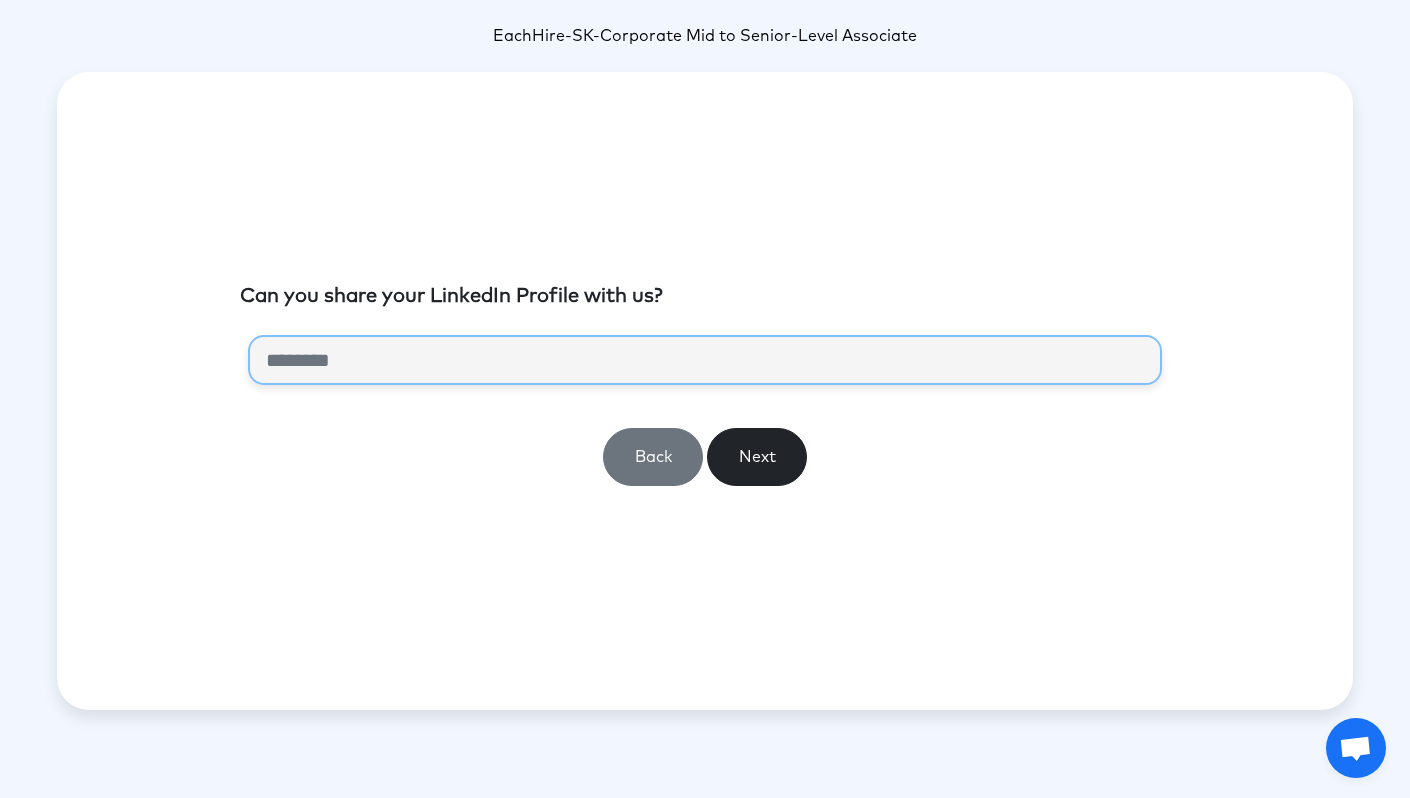 click at bounding box center (705, 360) 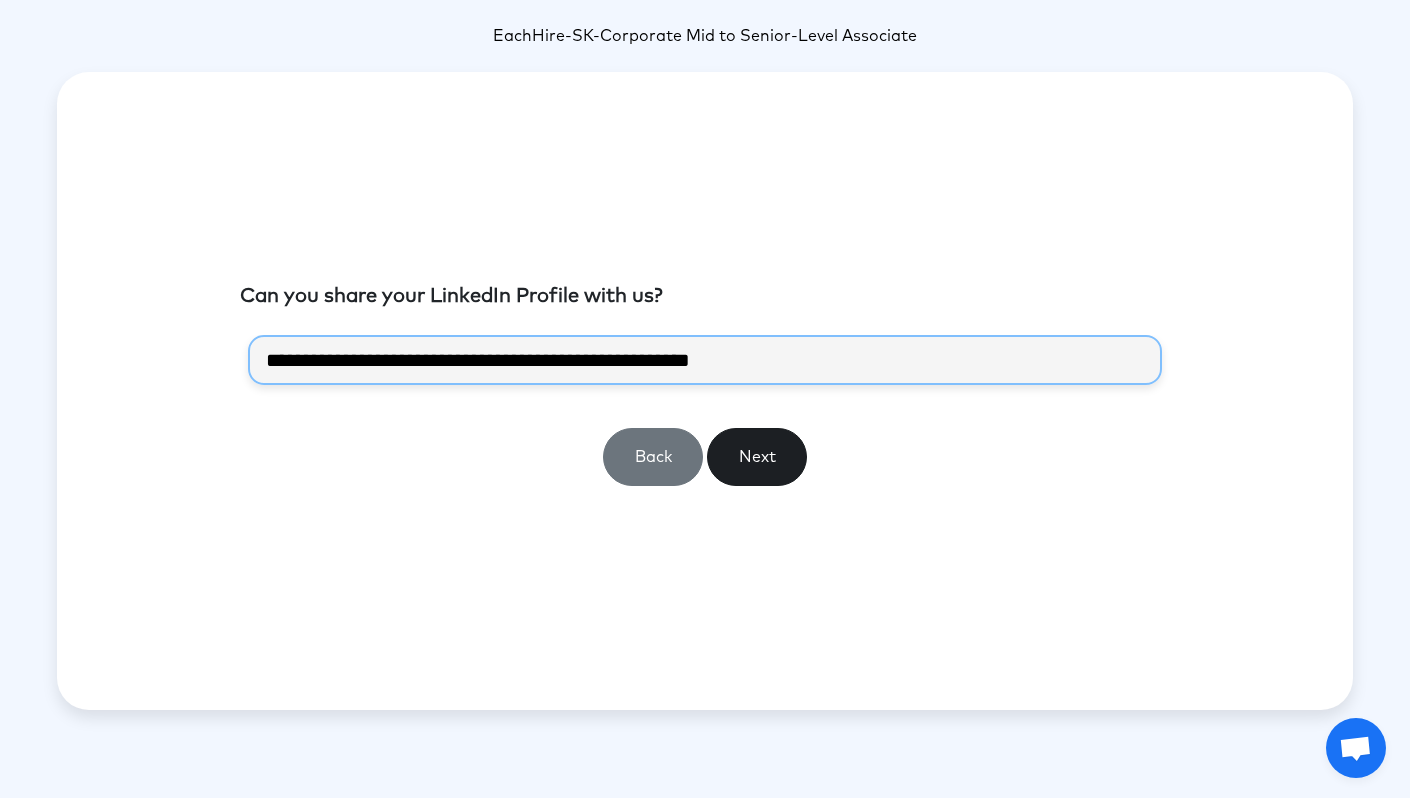 type on "**********" 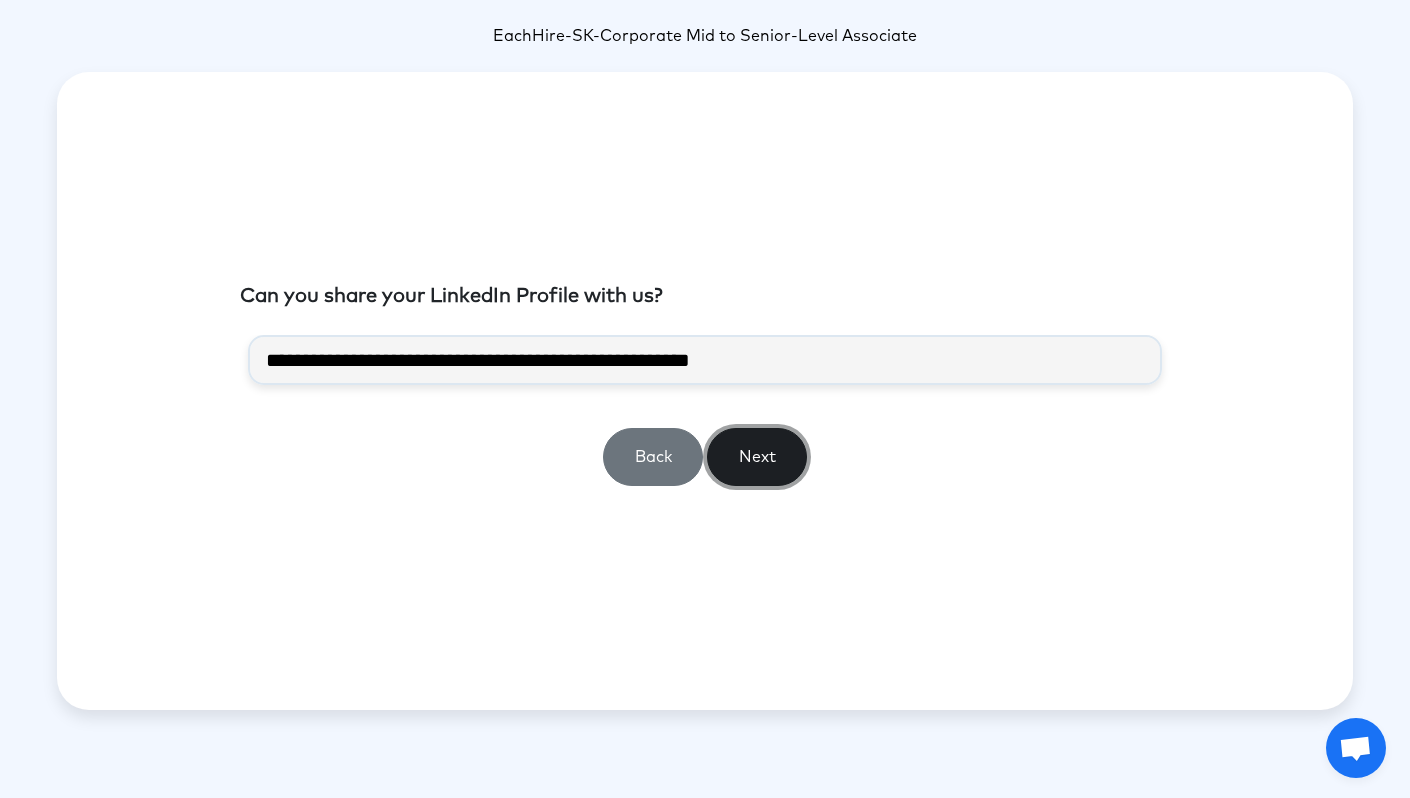 click on "Next" at bounding box center [757, 457] 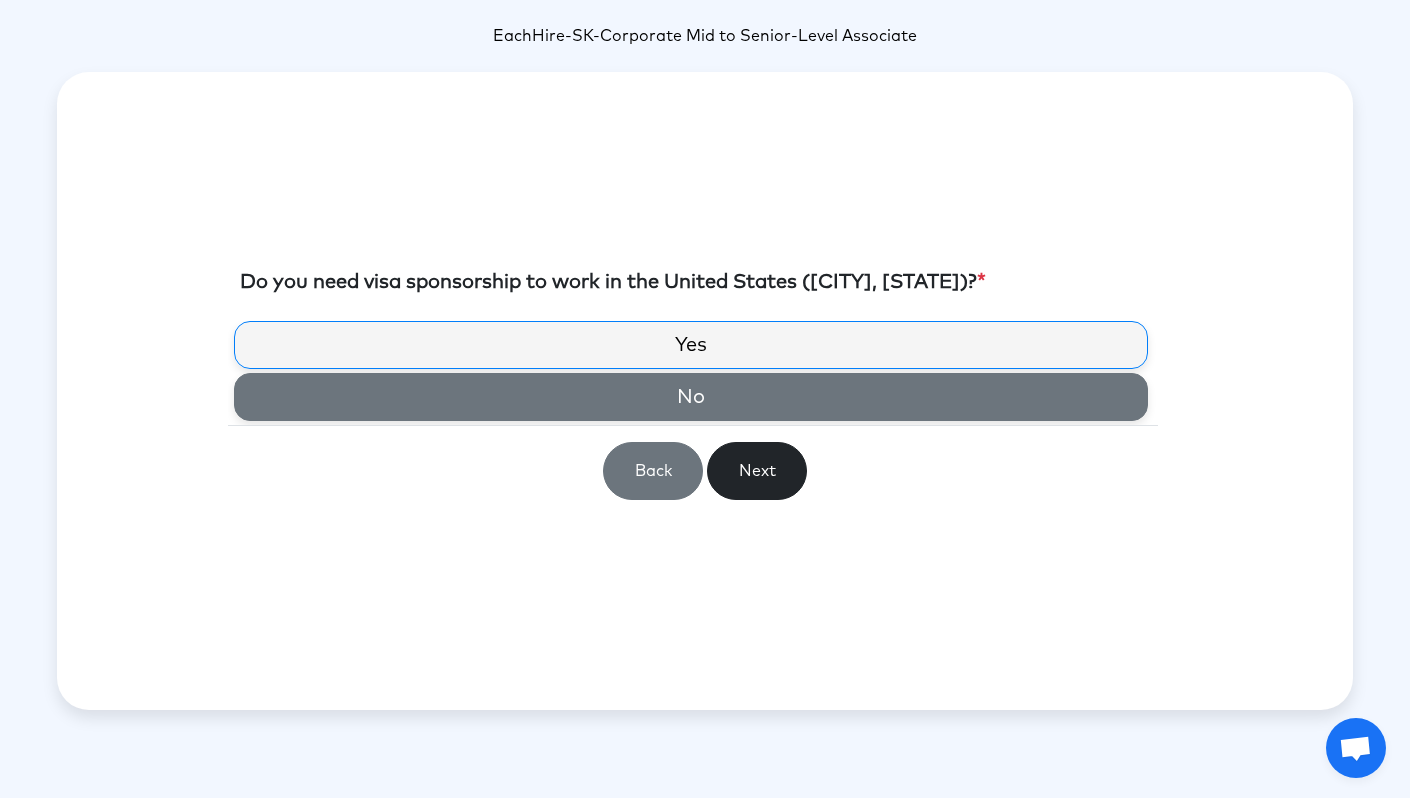 click on "No" at bounding box center [691, 397] 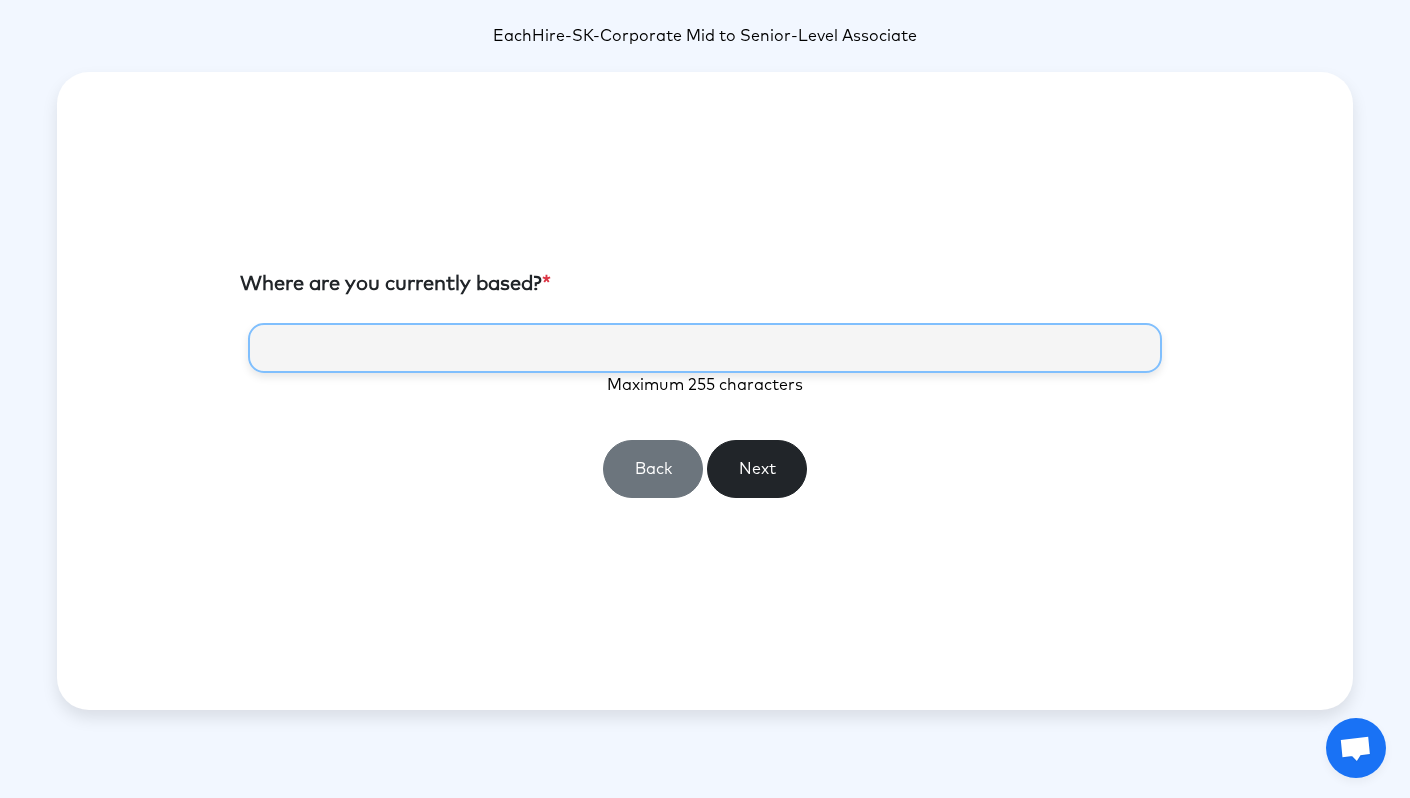 click at bounding box center (705, 348) 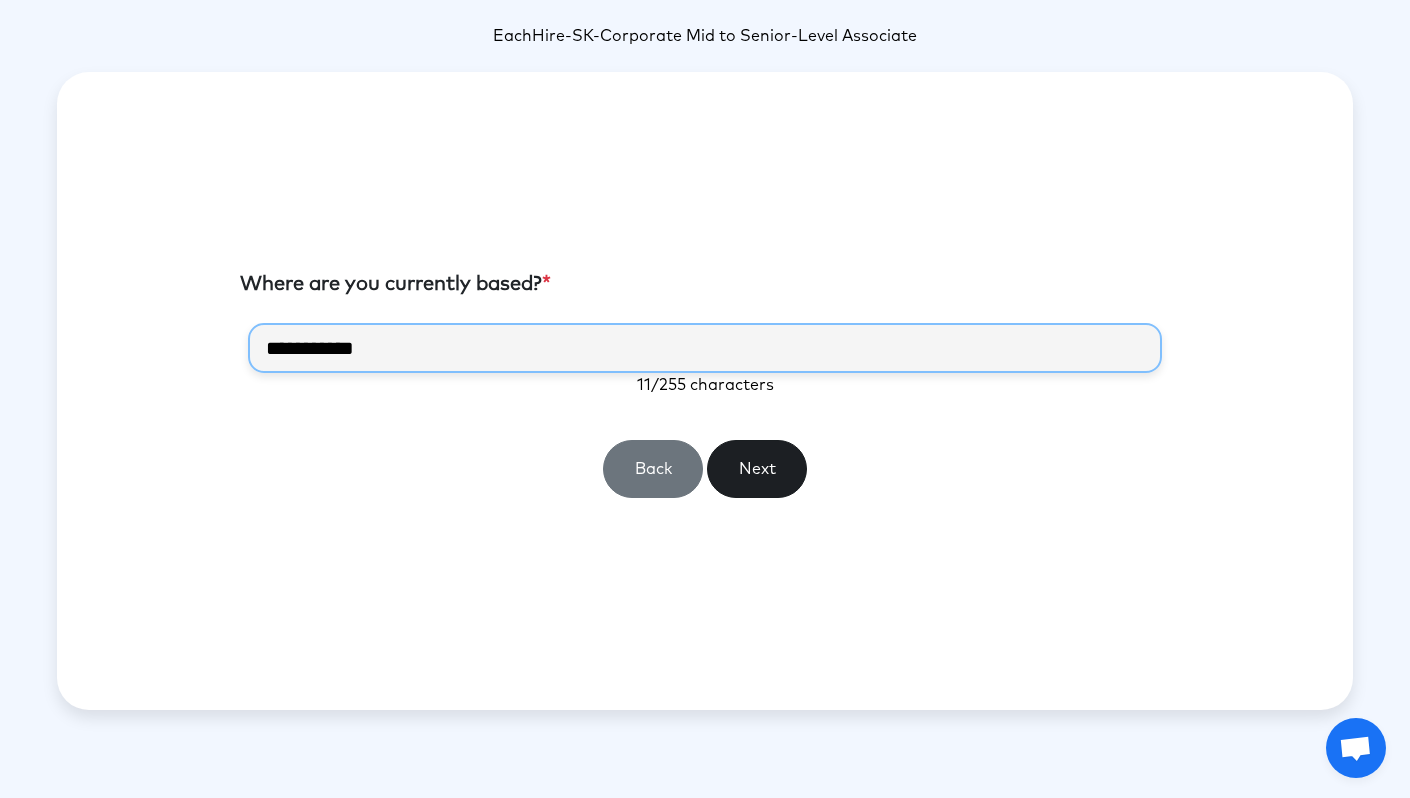 type on "**********" 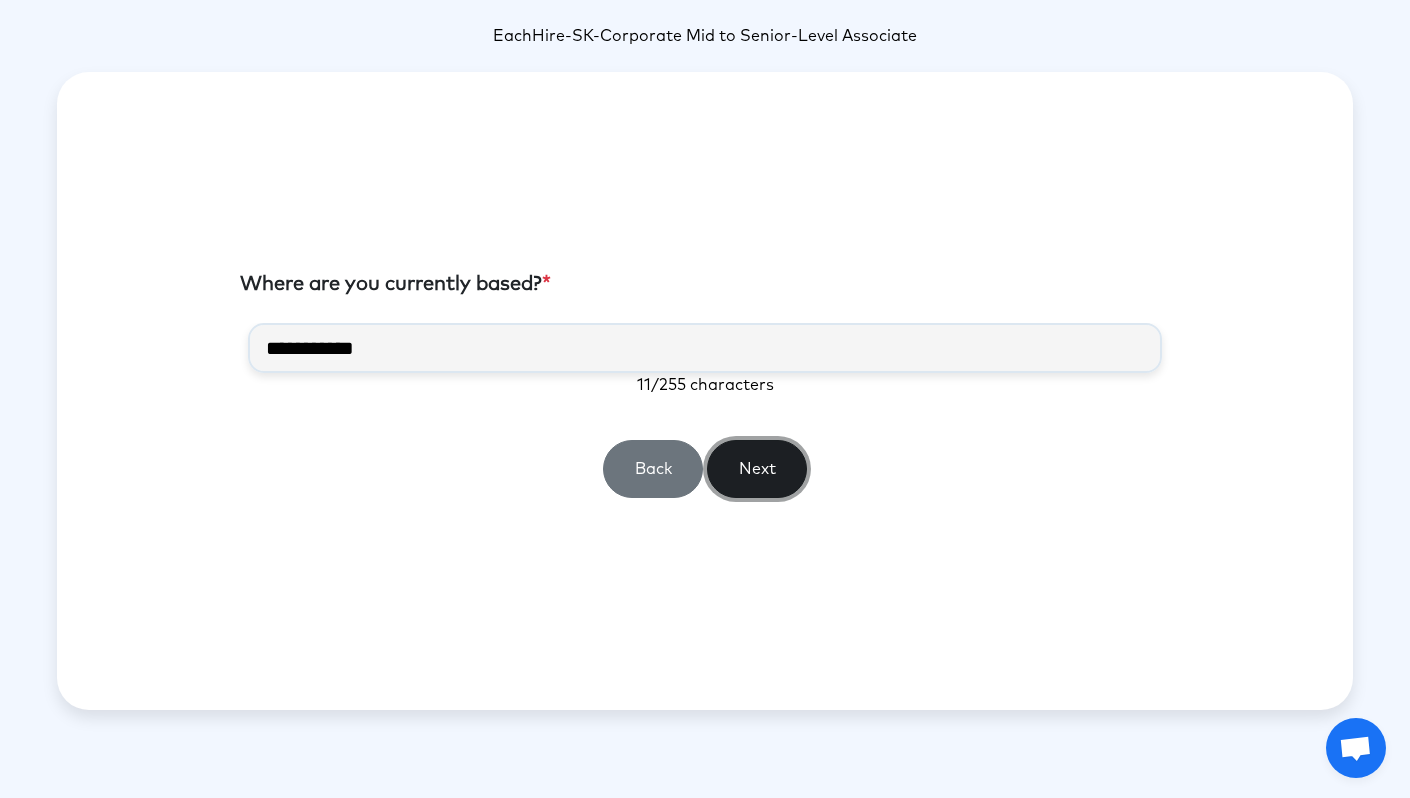 click on "Next" at bounding box center (757, 469) 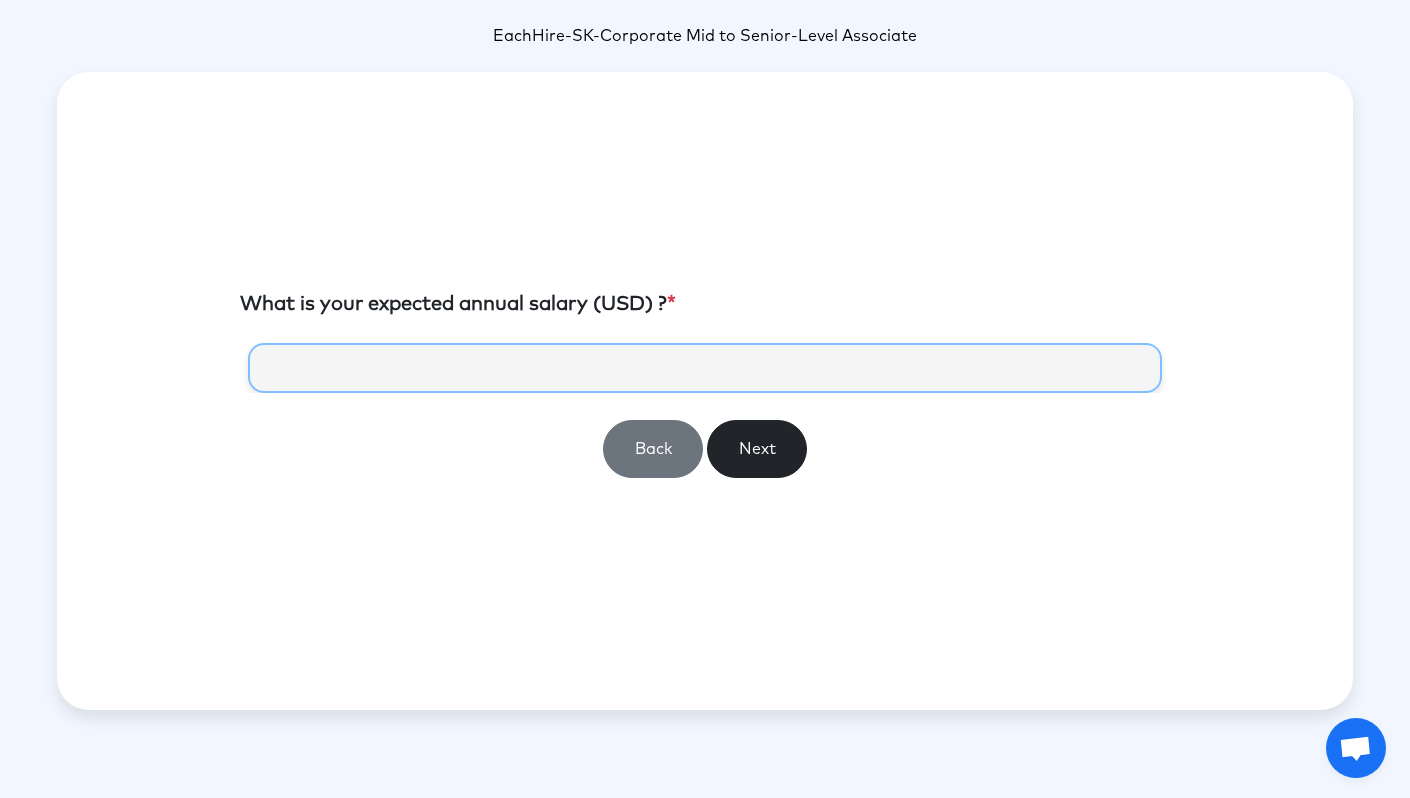 click at bounding box center [705, 368] 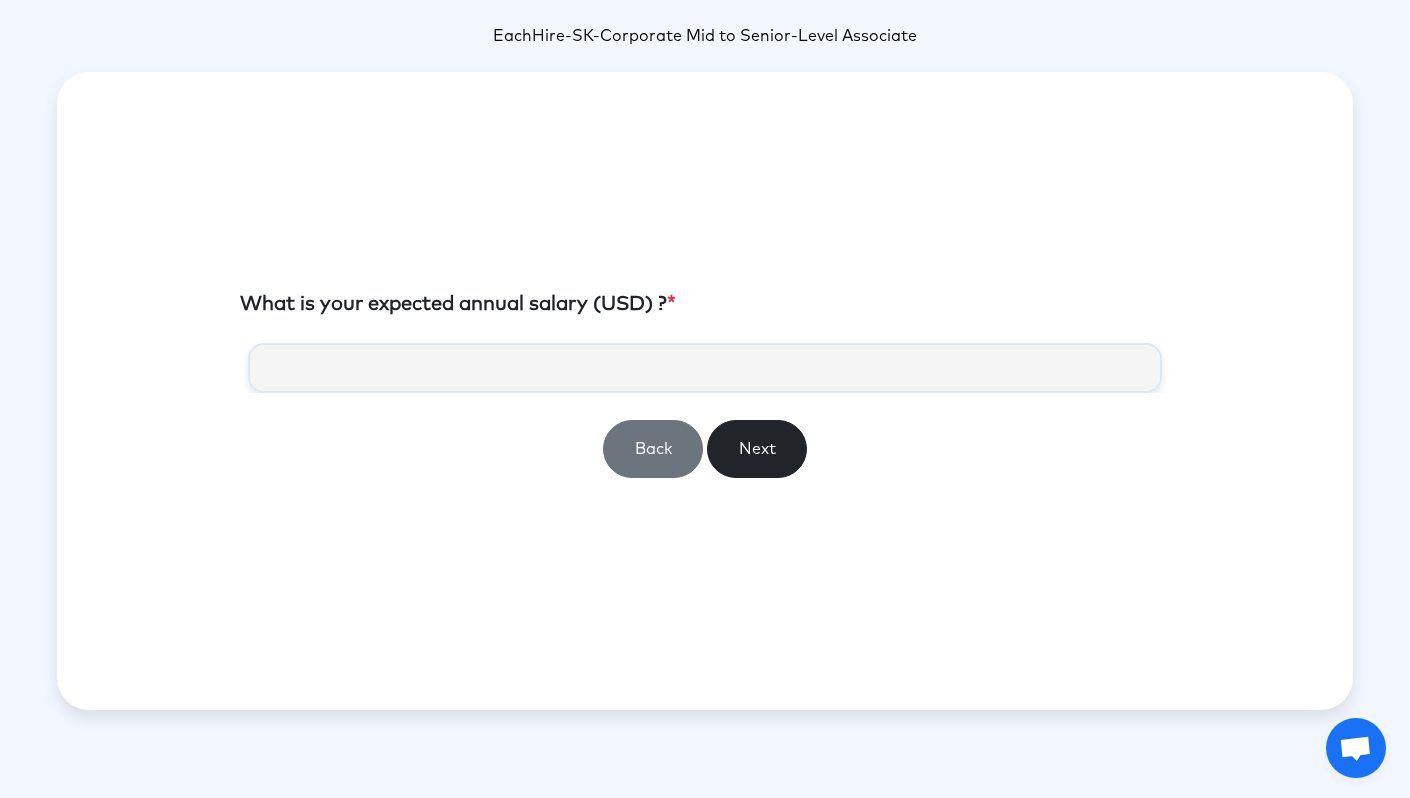 click on "******    Back   Next" at bounding box center (705, 418) 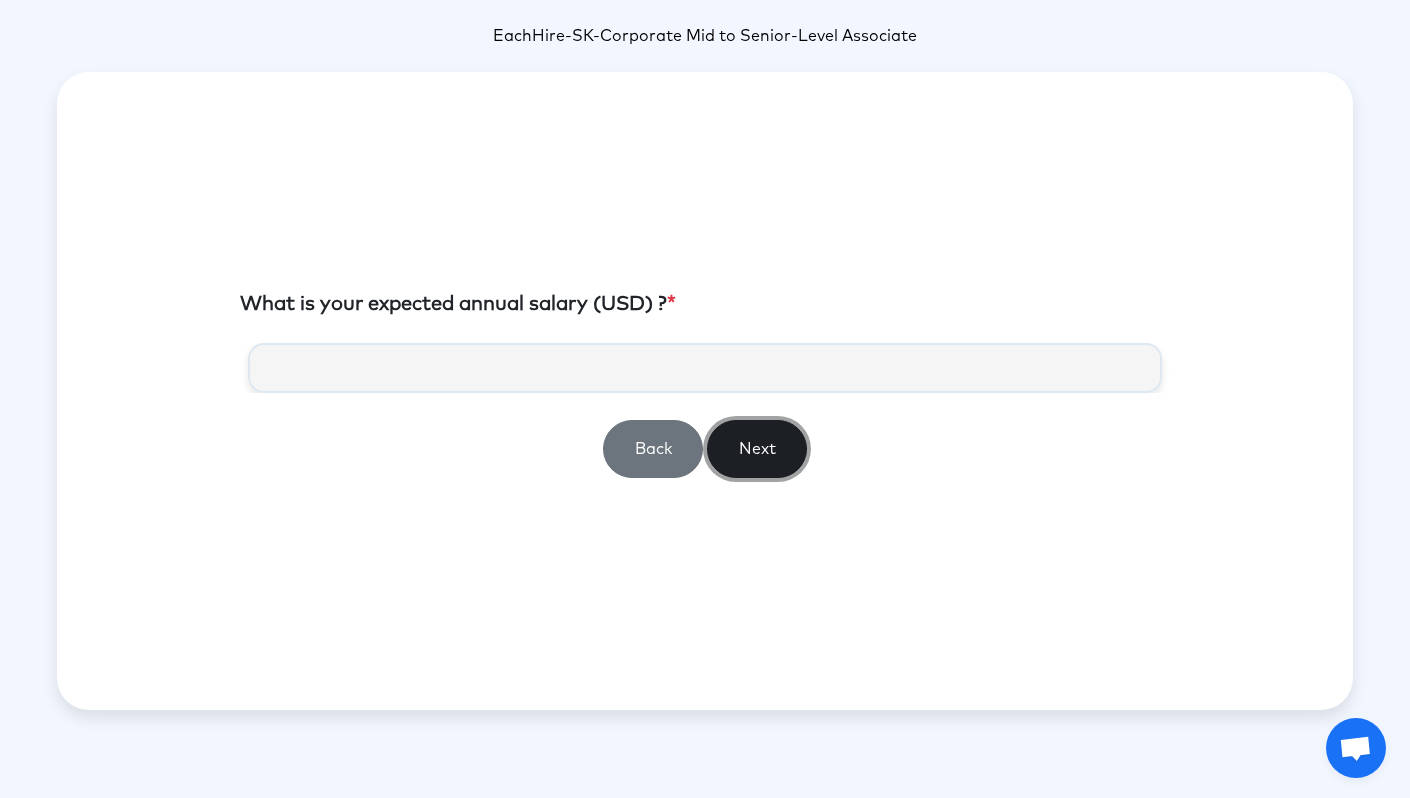 click on "Next" at bounding box center [757, 449] 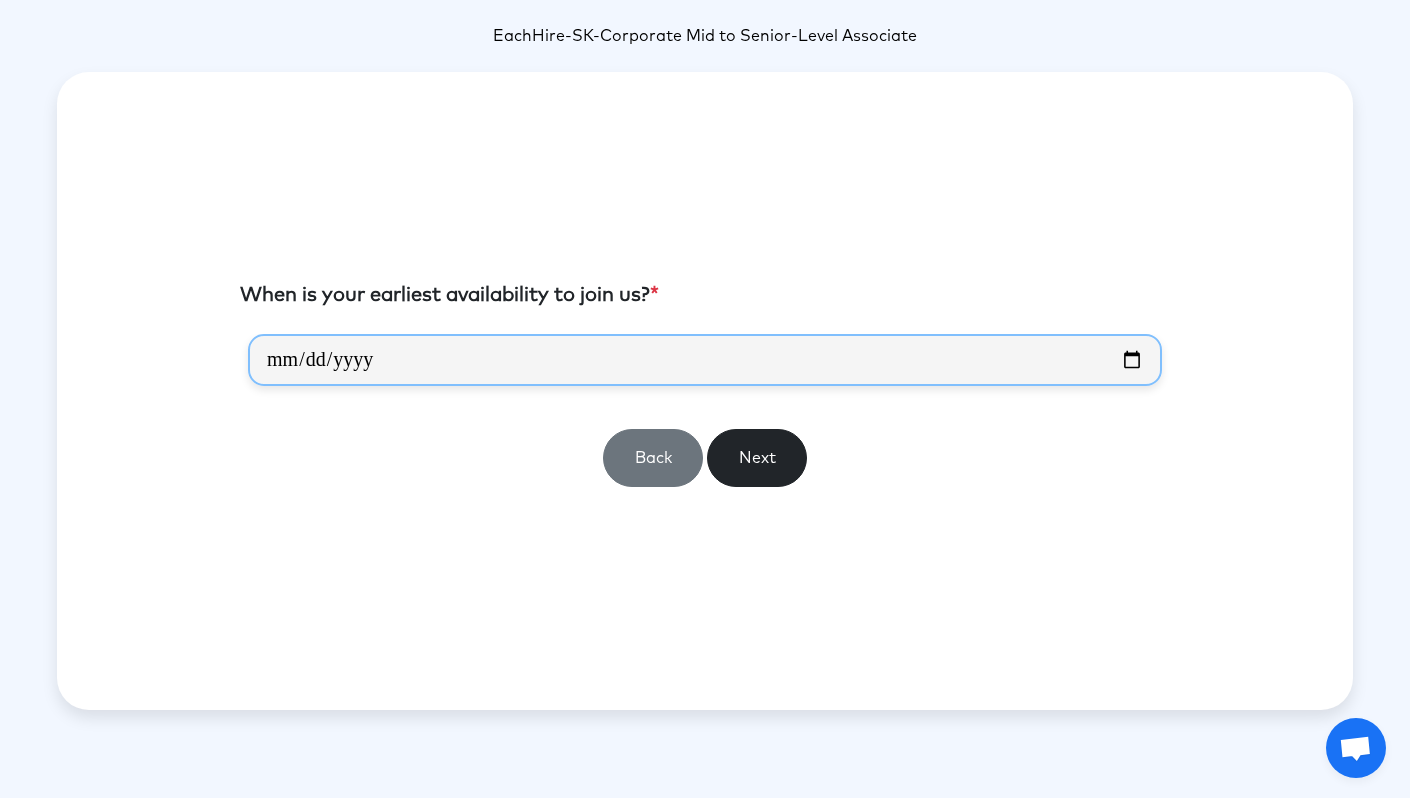 click at bounding box center [705, 360] 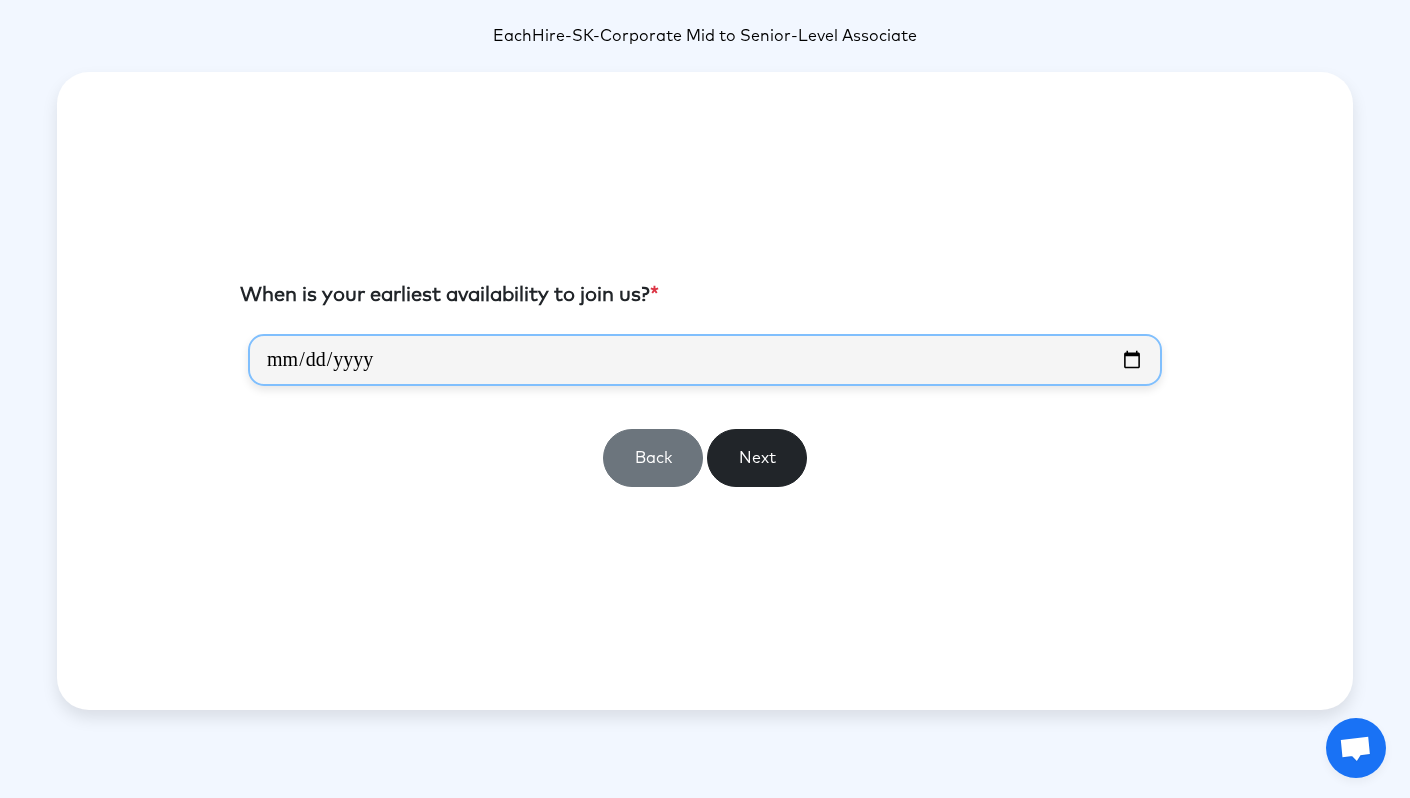 click at bounding box center [705, 360] 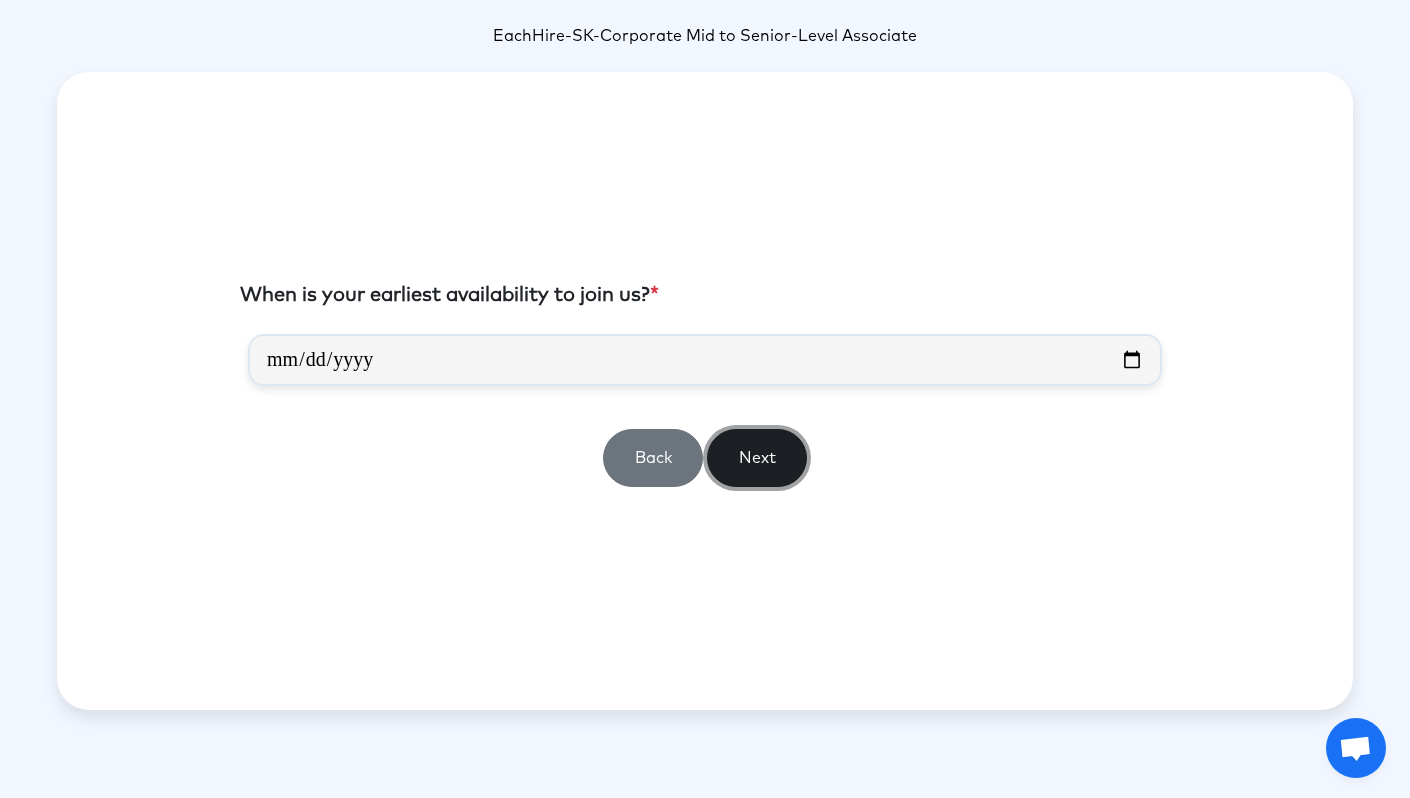 click on "Next" at bounding box center [757, 458] 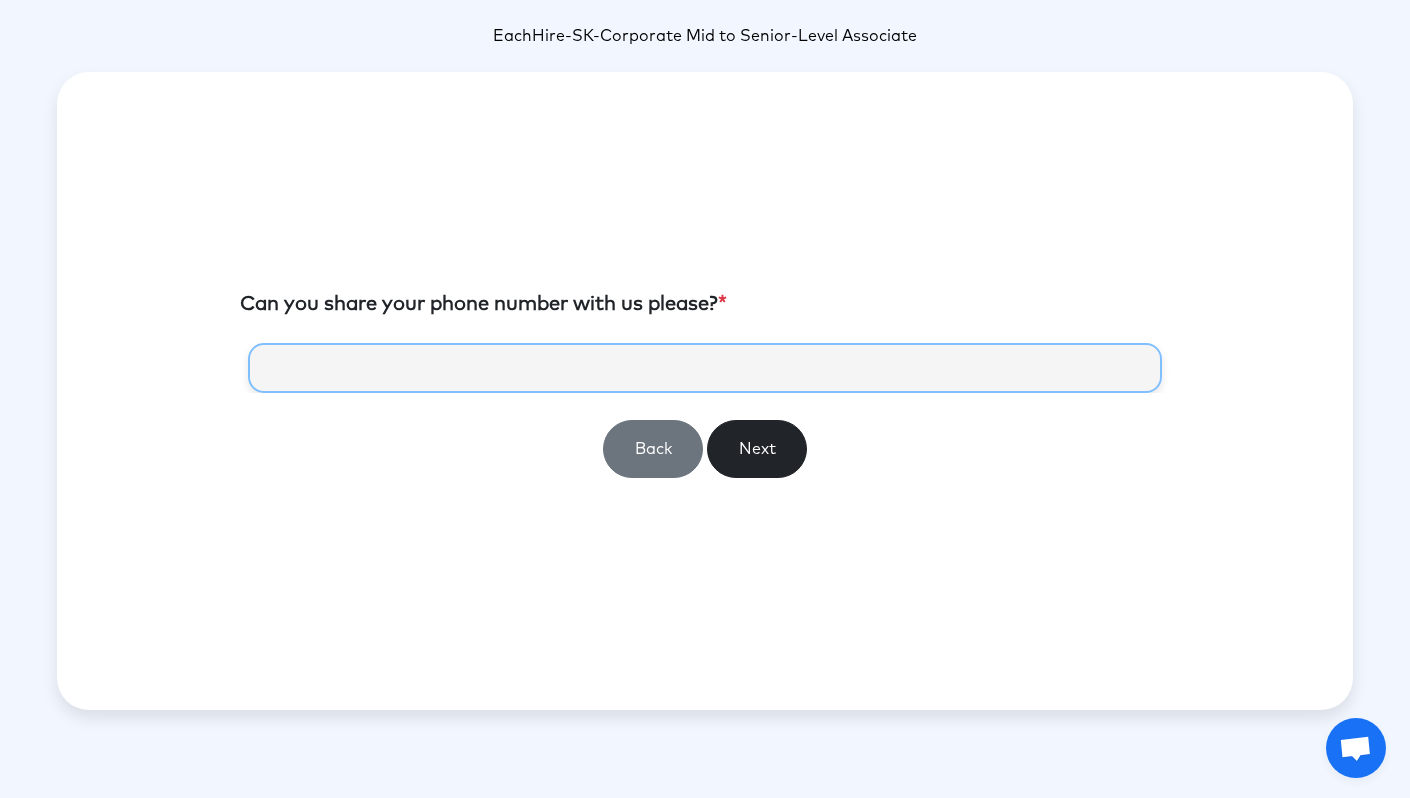 click at bounding box center [705, 368] 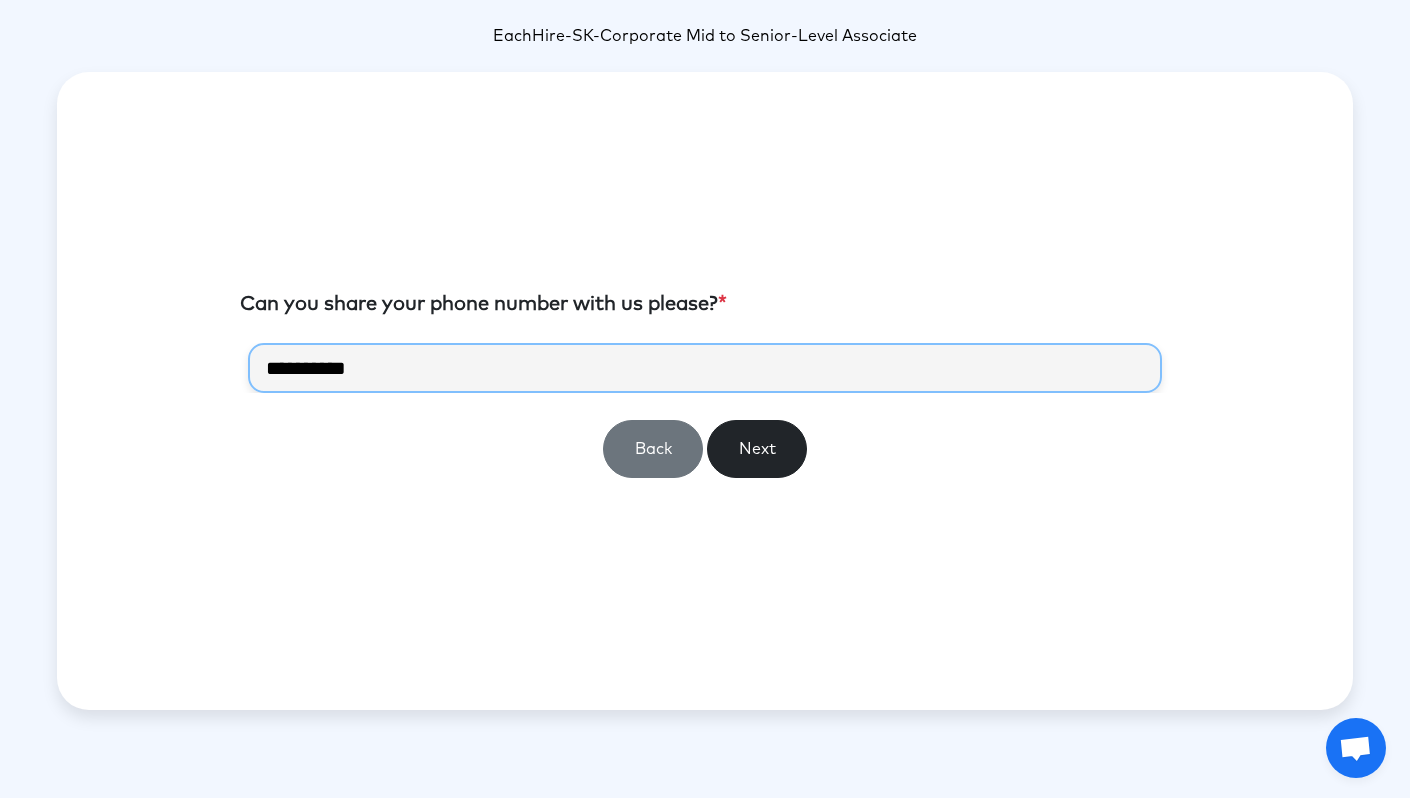 type on "**********" 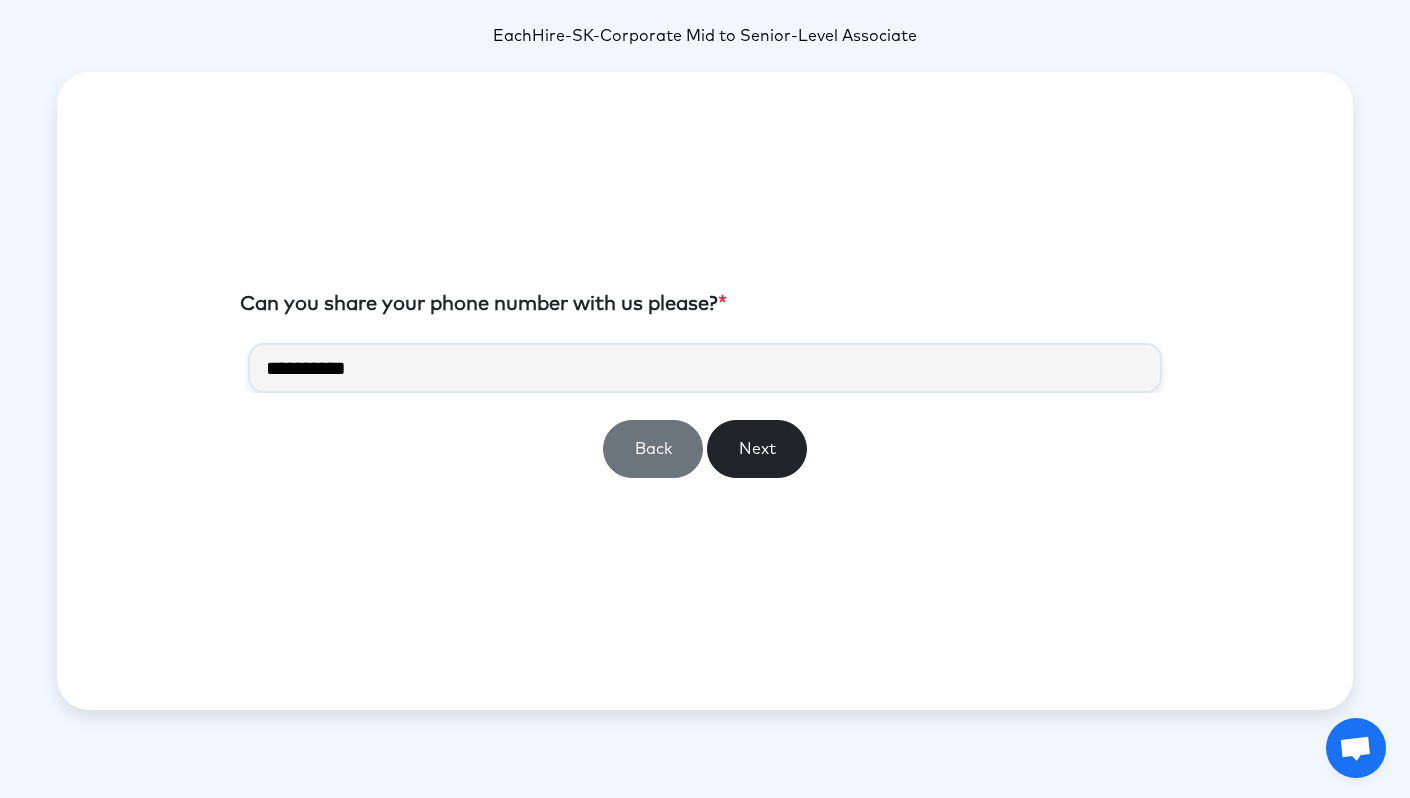 click on "Can you share your phone number with us please?  *     [PHONE]    Back   Next" at bounding box center [705, 391] 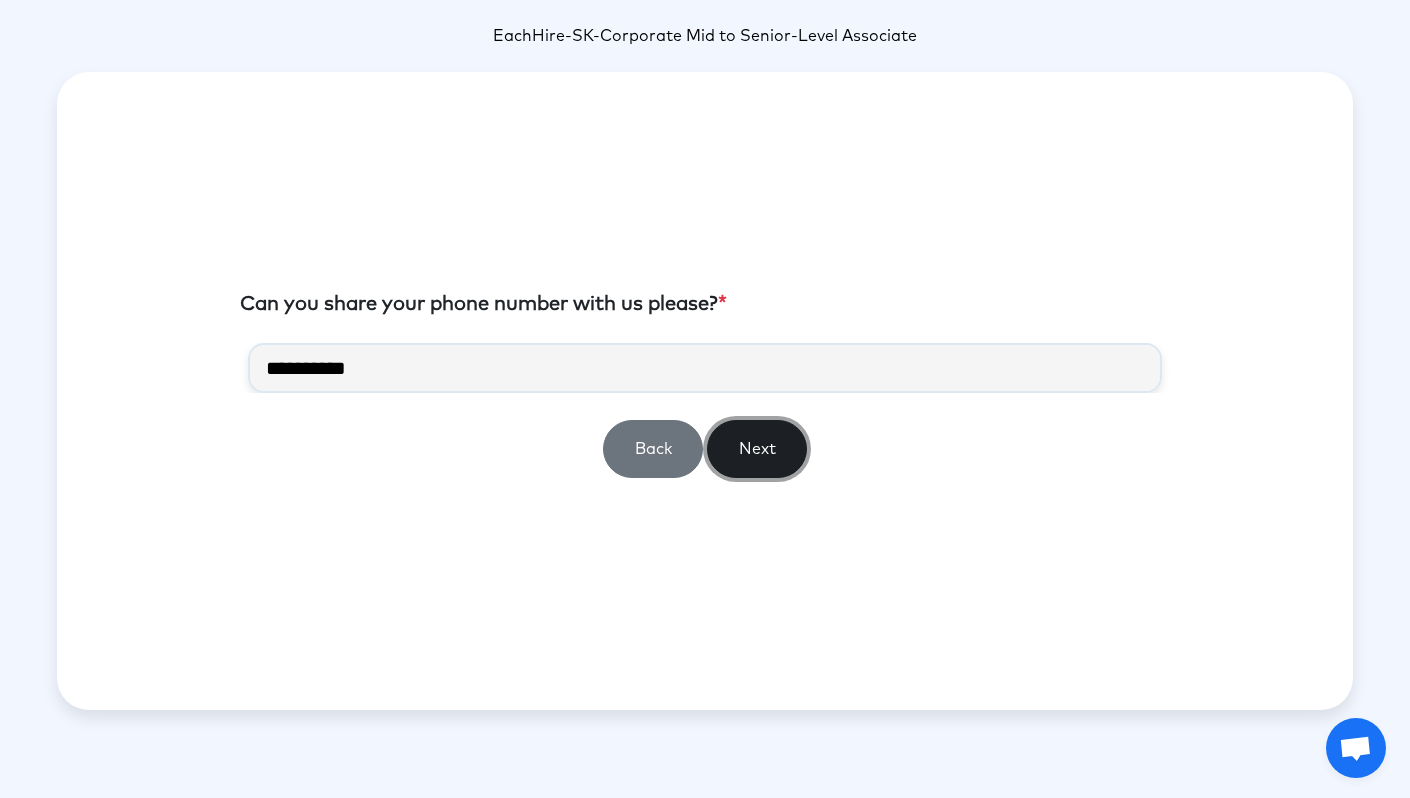 click on "Next" at bounding box center [757, 449] 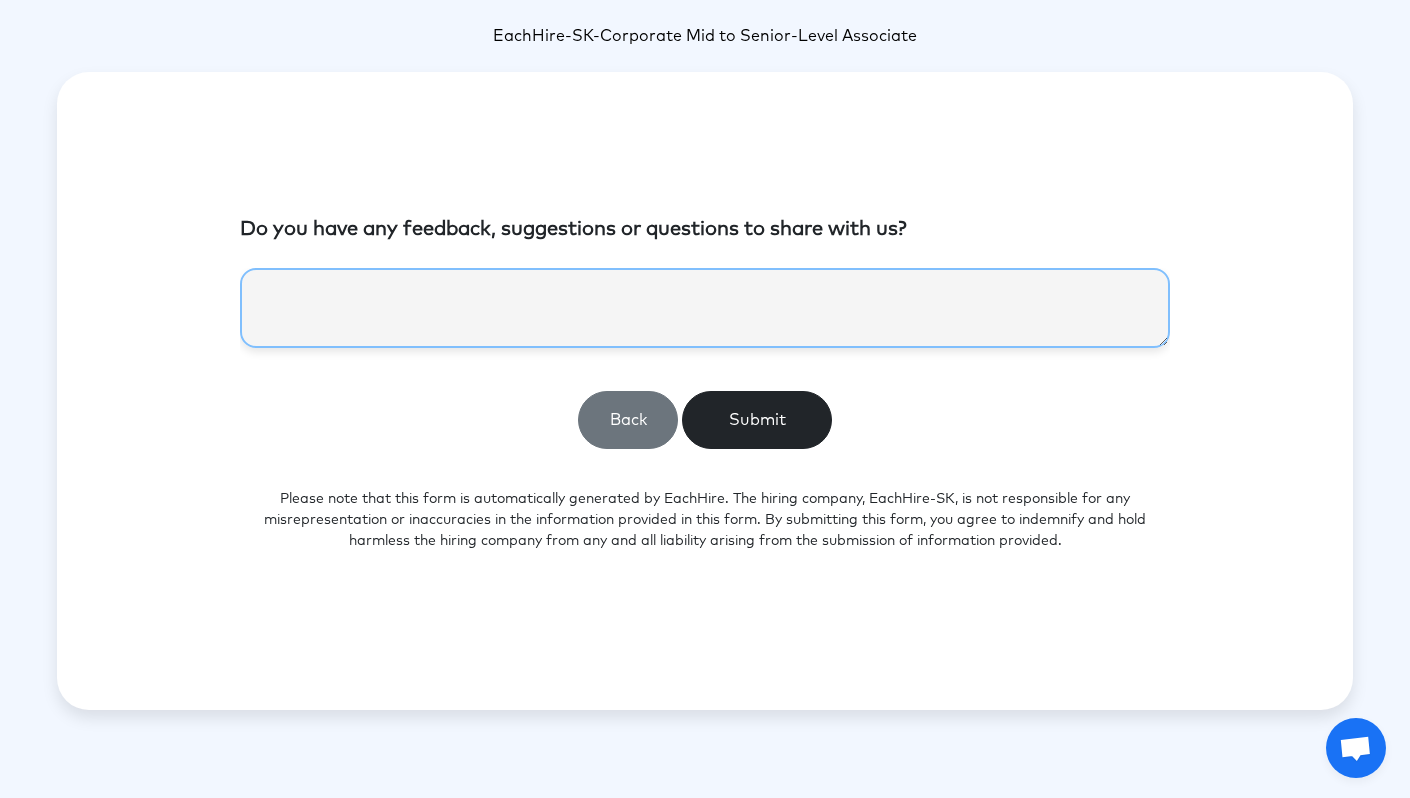 click at bounding box center (705, 308) 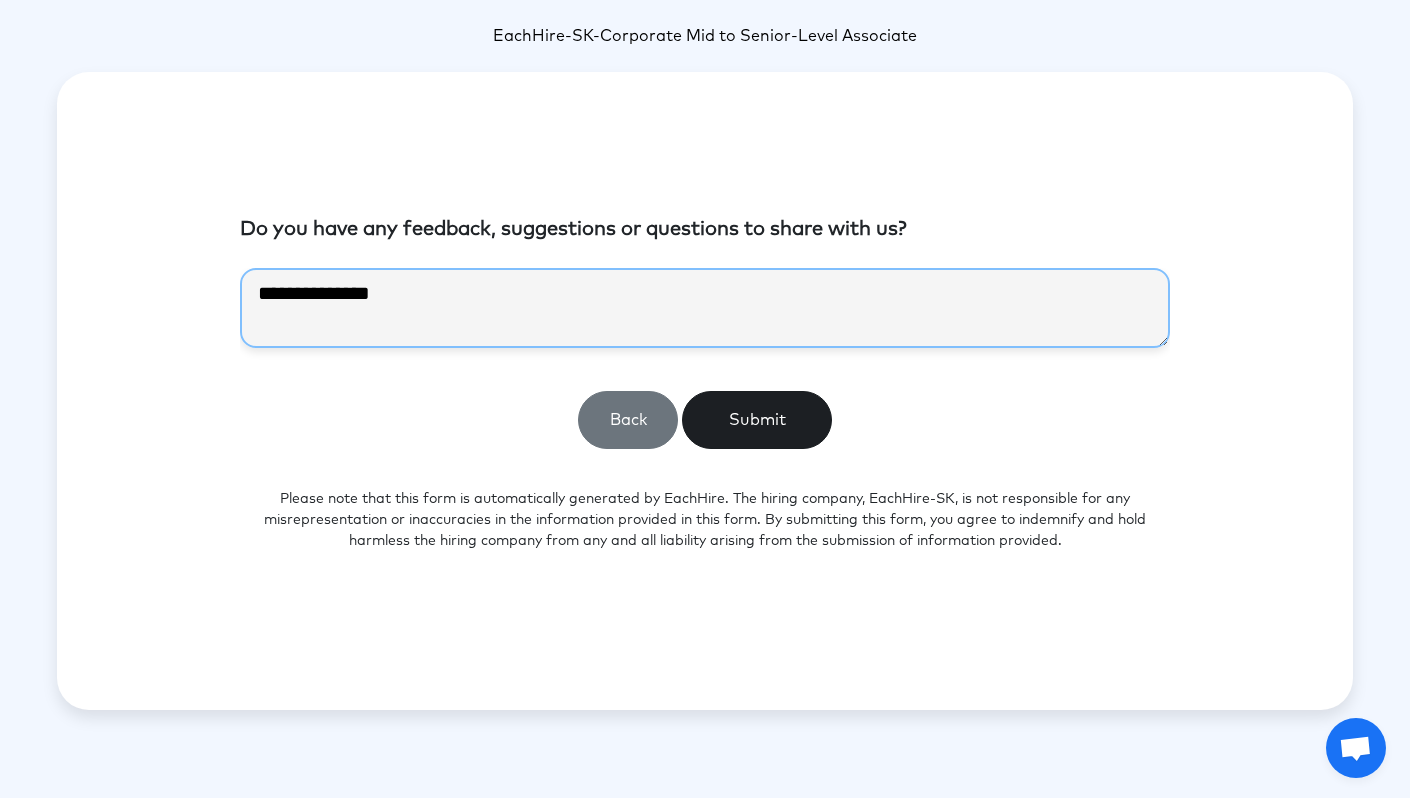 type on "**********" 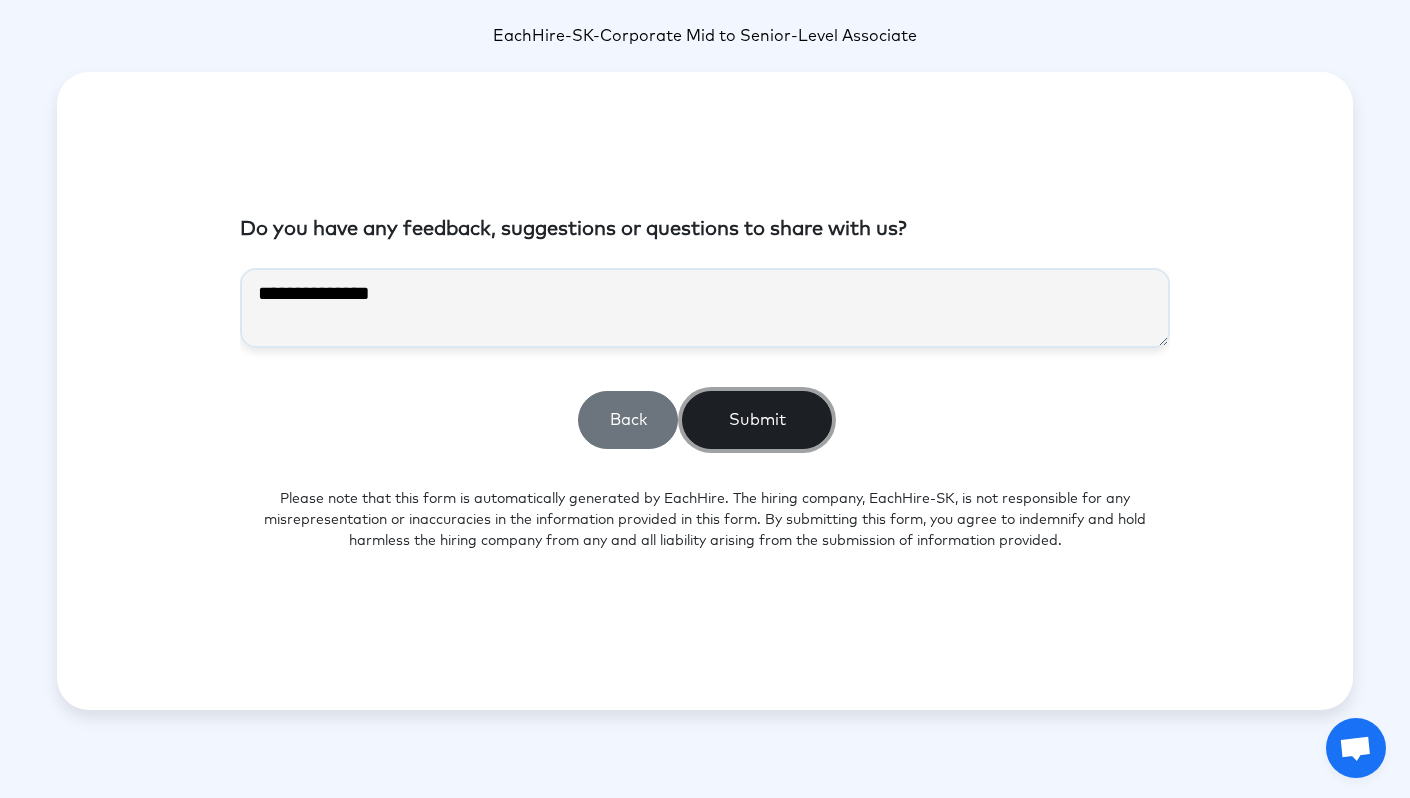 click on "Submit" at bounding box center [757, 420] 